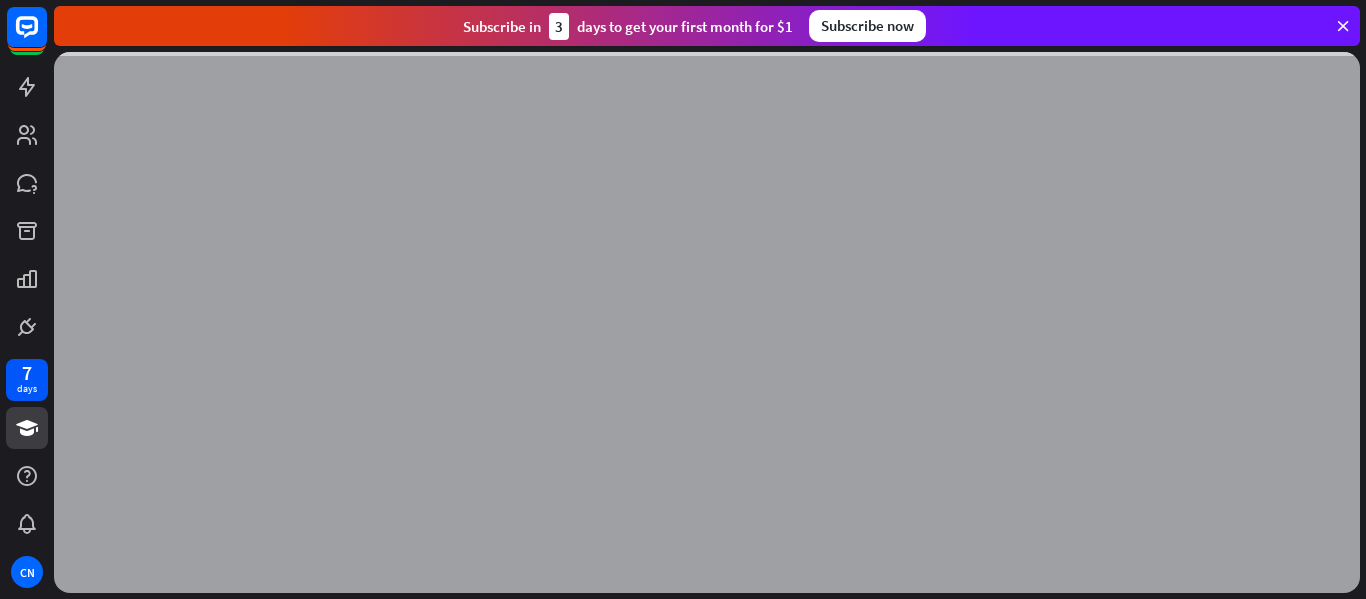 scroll, scrollTop: 0, scrollLeft: 0, axis: both 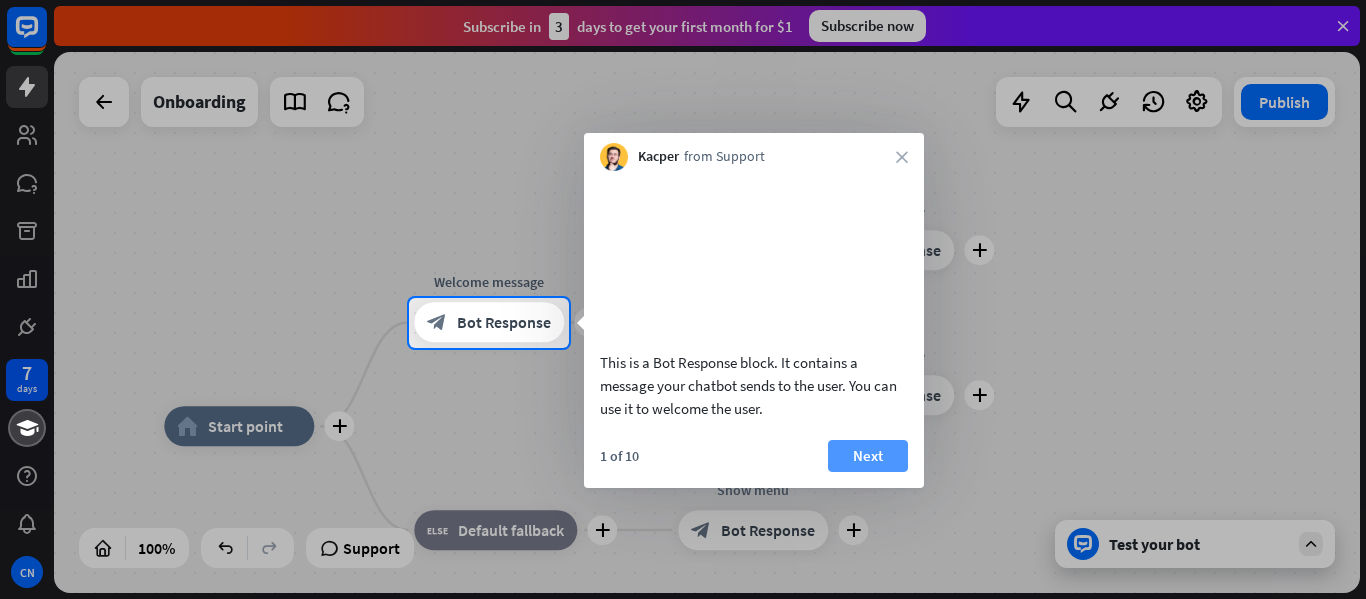 click on "Next" at bounding box center [868, 456] 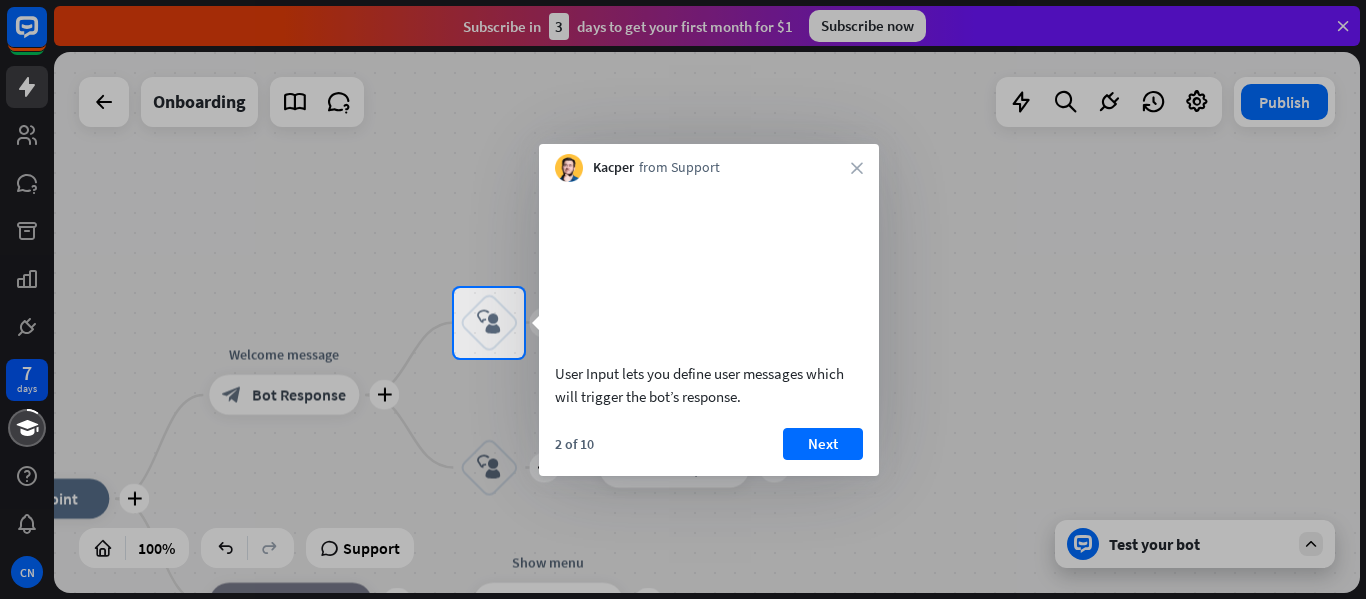 click on "Kacper
from Support
close" at bounding box center [709, 163] 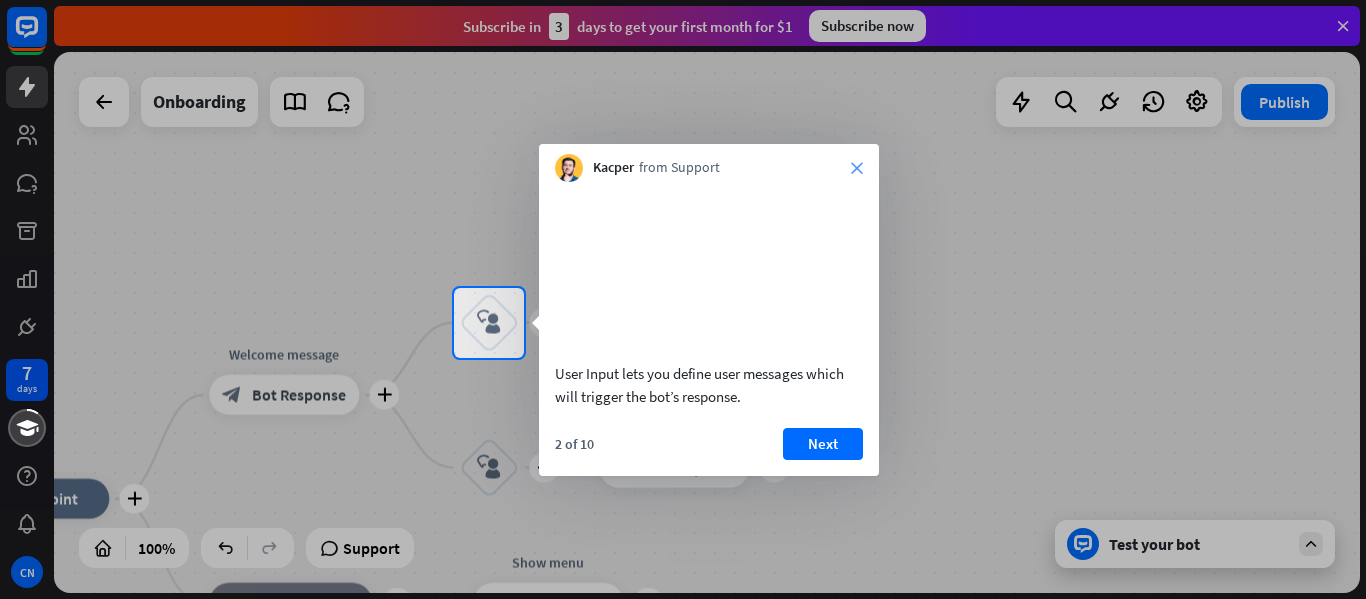 click on "close" at bounding box center [857, 168] 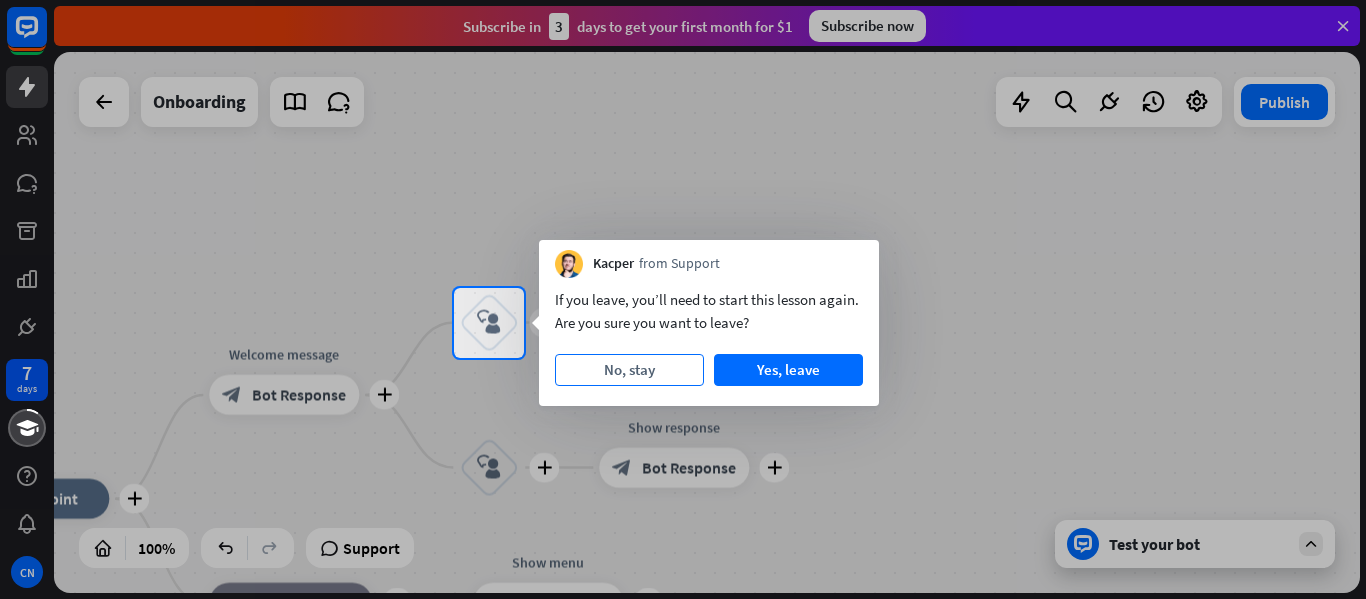 click on "No, stay" at bounding box center (629, 370) 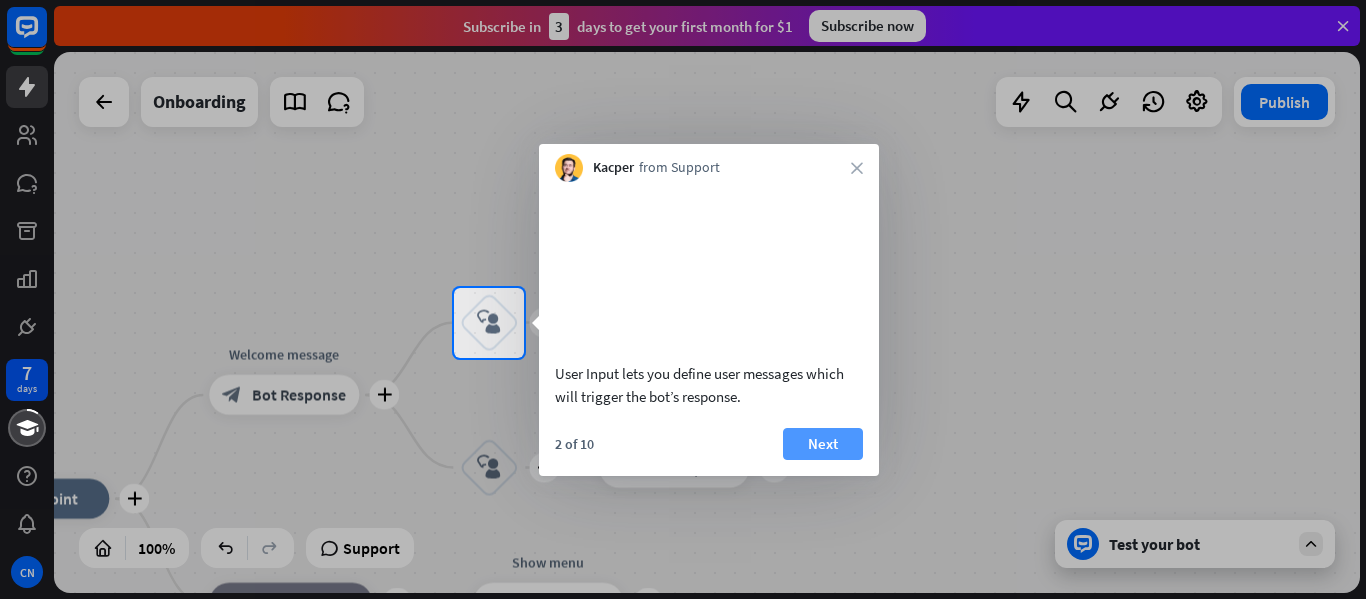 click on "Next" at bounding box center (823, 444) 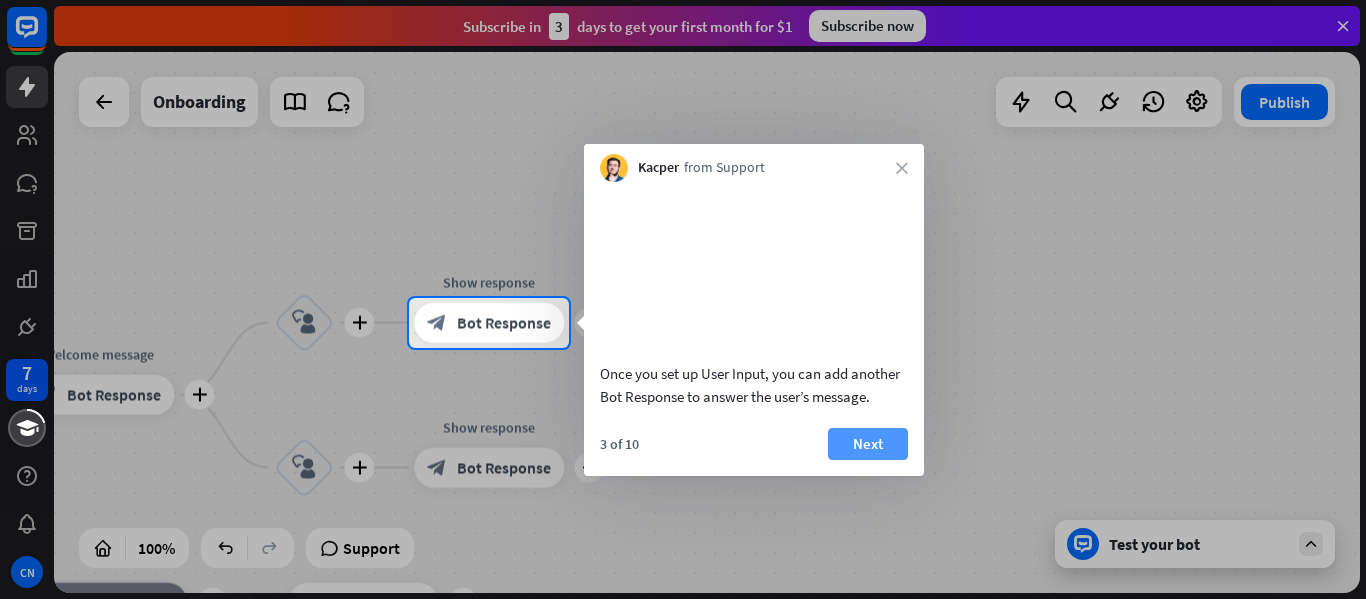 click on "Next" at bounding box center (868, 444) 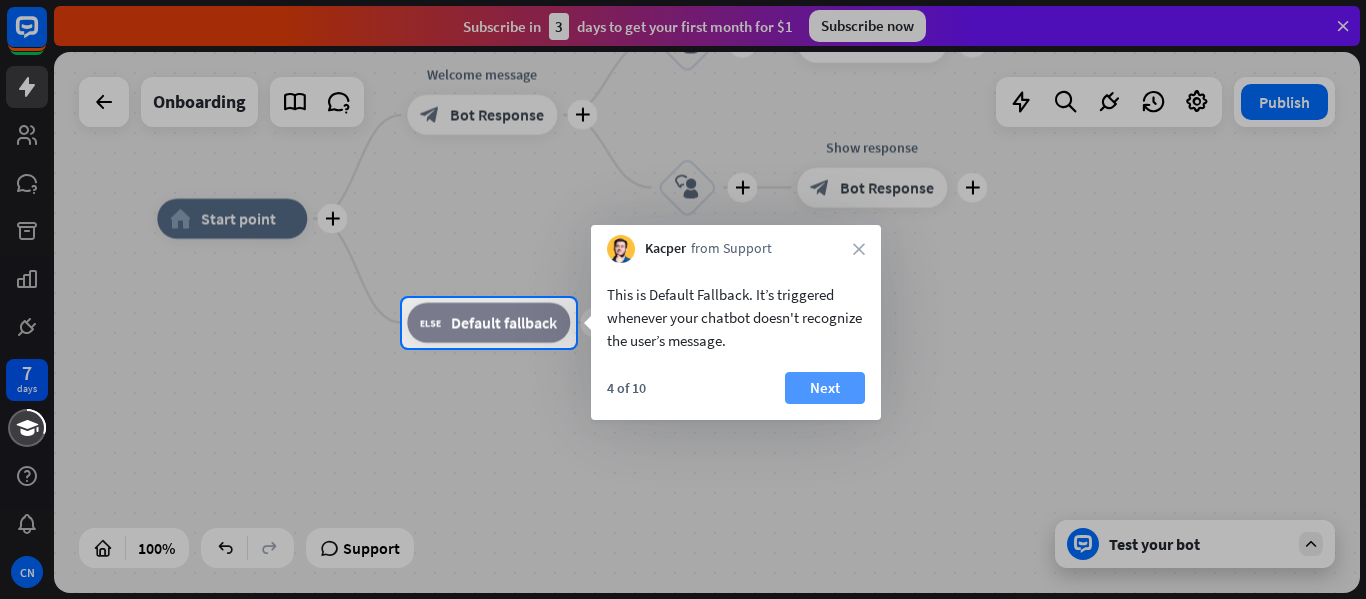 click on "Next" at bounding box center (825, 388) 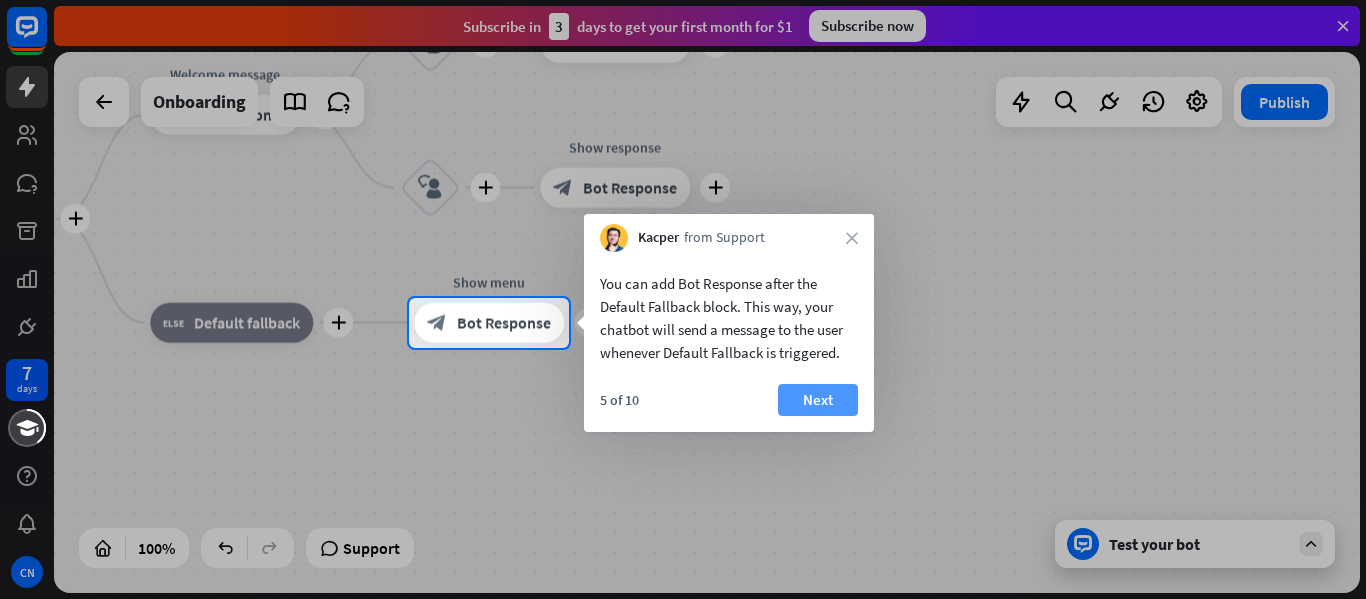 click on "Next" at bounding box center [818, 400] 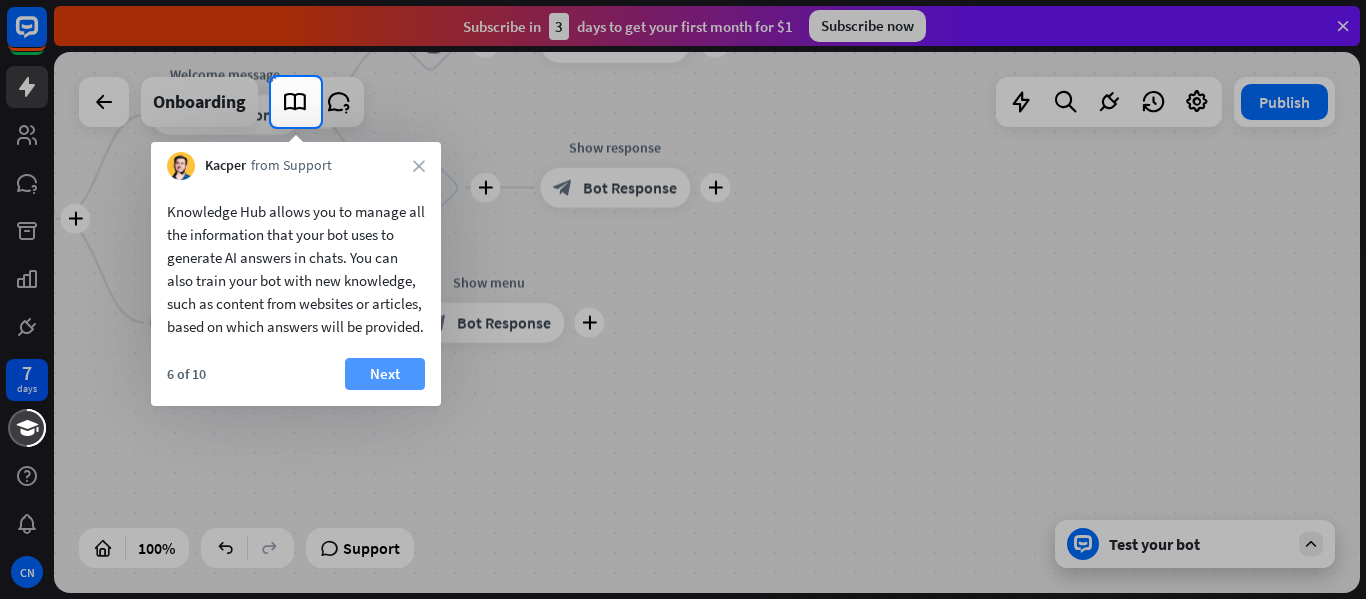 click on "Next" at bounding box center (385, 374) 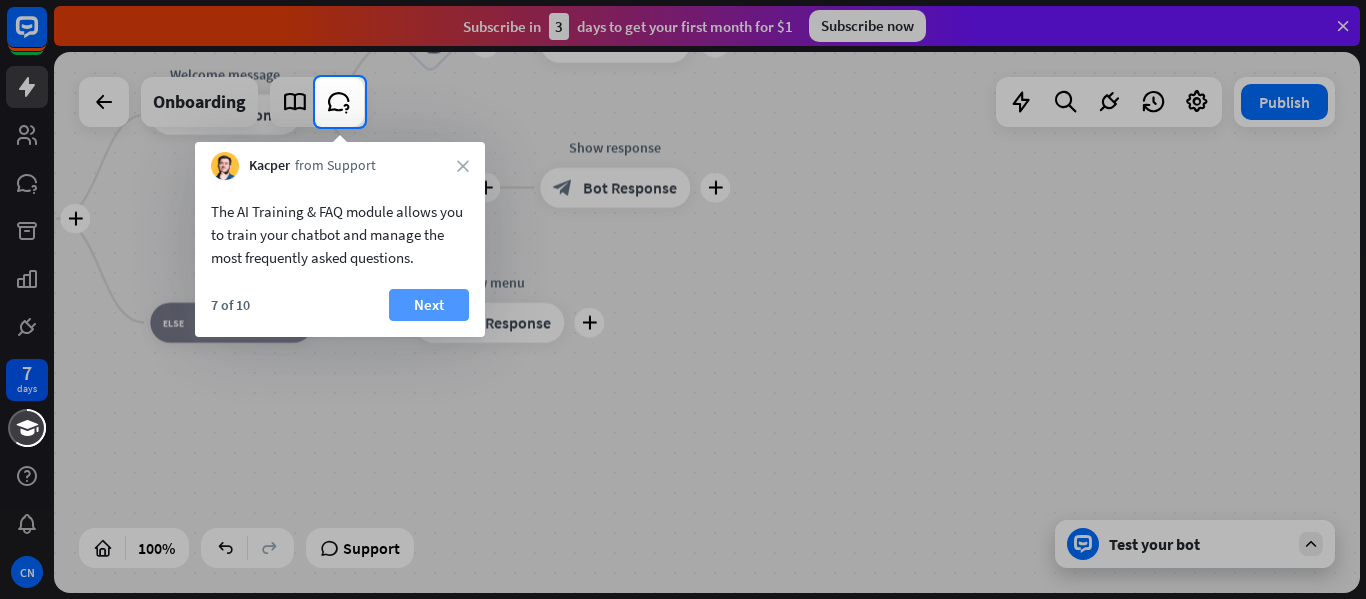 click on "Next" at bounding box center (429, 305) 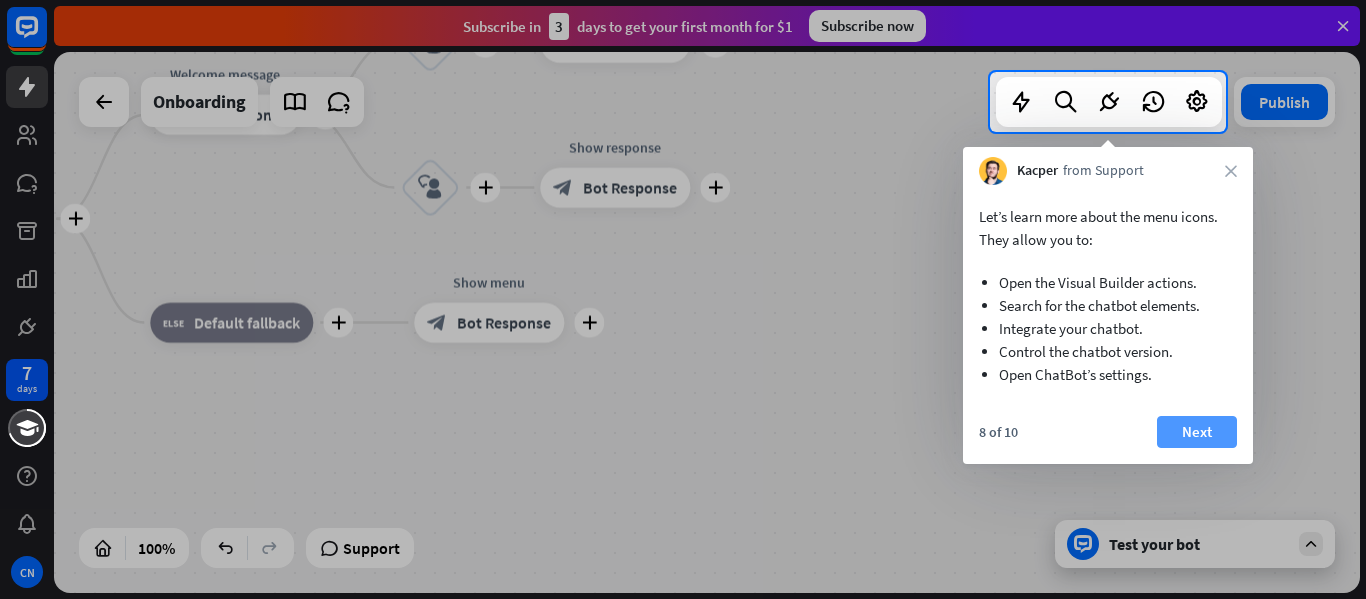 click on "Next" at bounding box center [1197, 432] 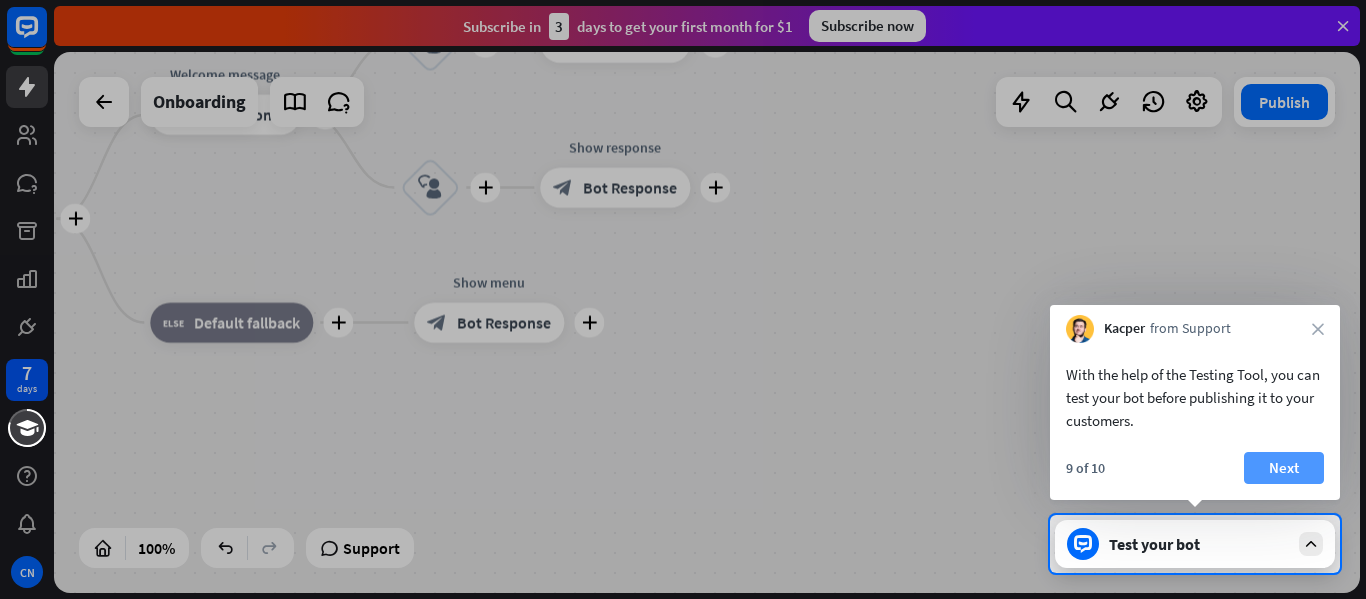 click on "Next" at bounding box center [1284, 468] 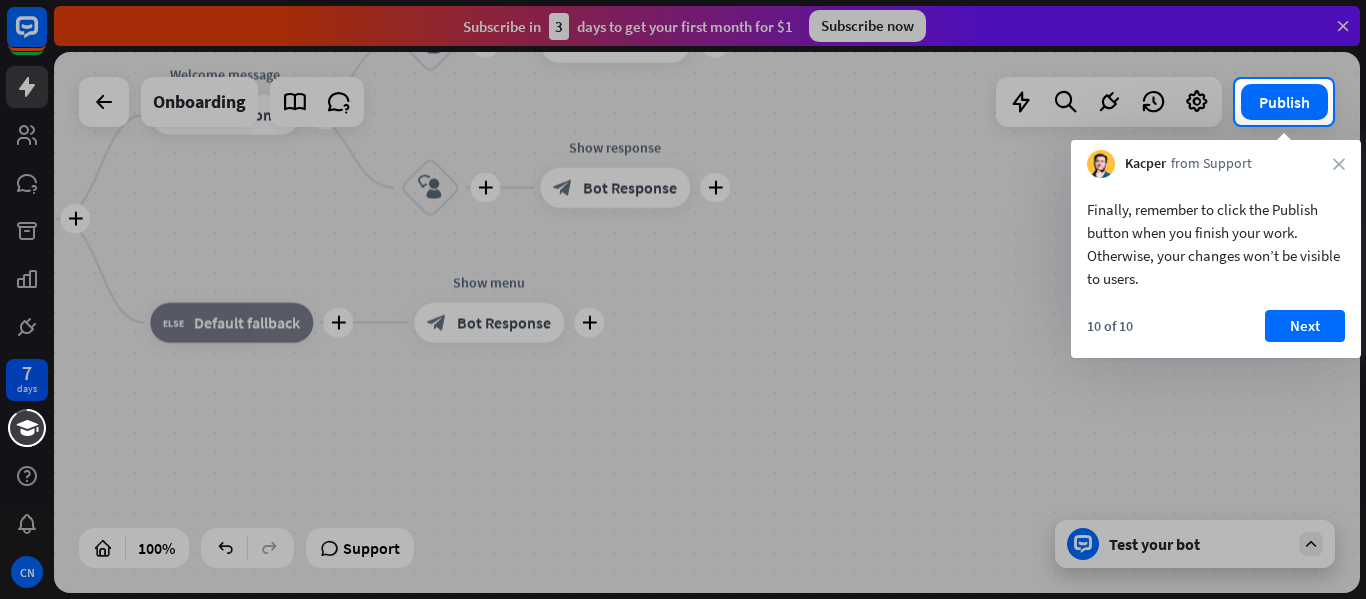 click on "Finally, remember to click the Publish button when you finish your work. Otherwise, your changes won’t be visible to users. 10 of 10 Next" at bounding box center [1216, 268] 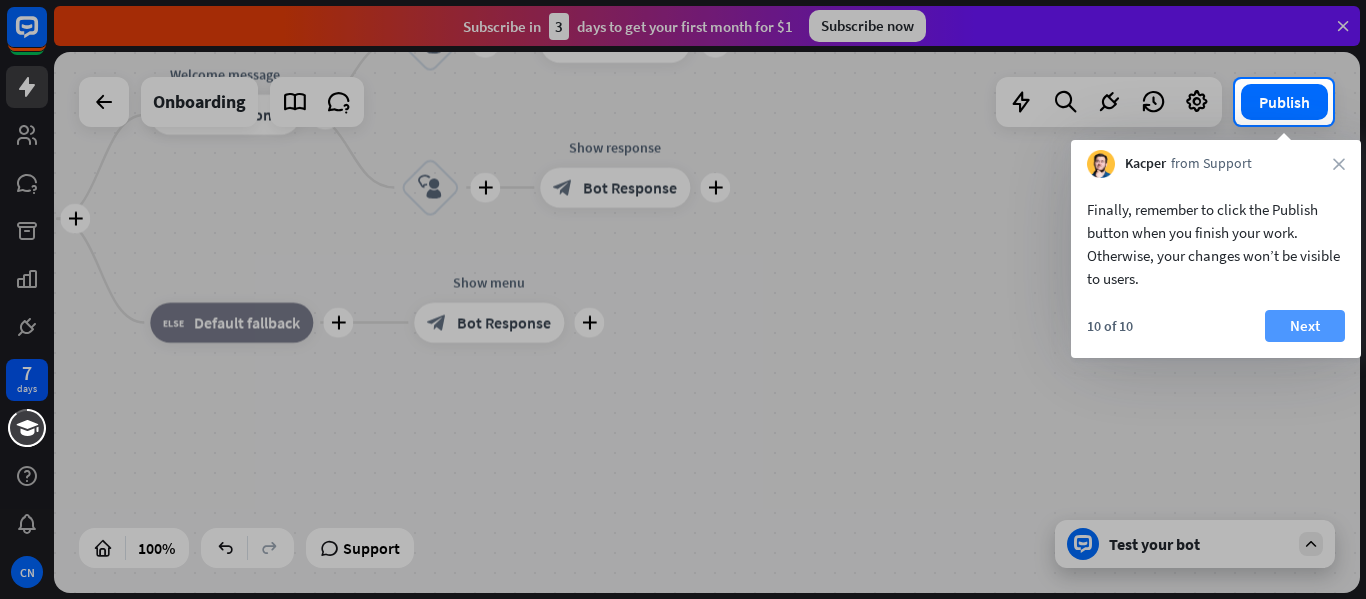 click on "Next" at bounding box center (1305, 326) 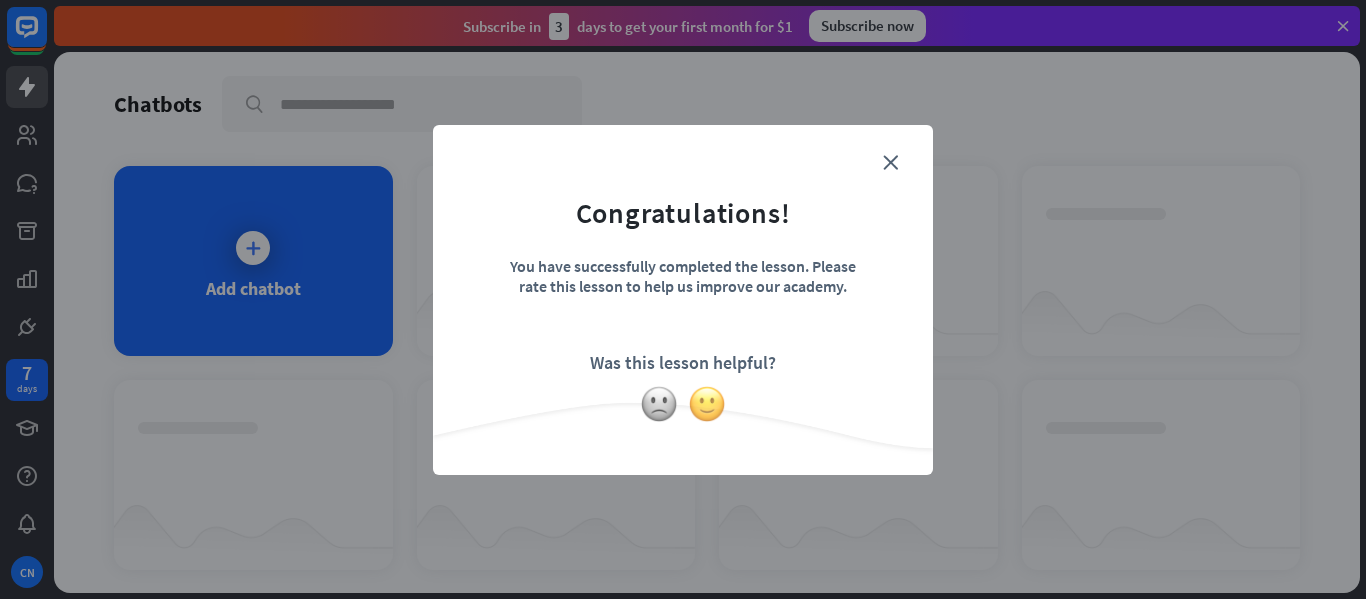 click at bounding box center (707, 404) 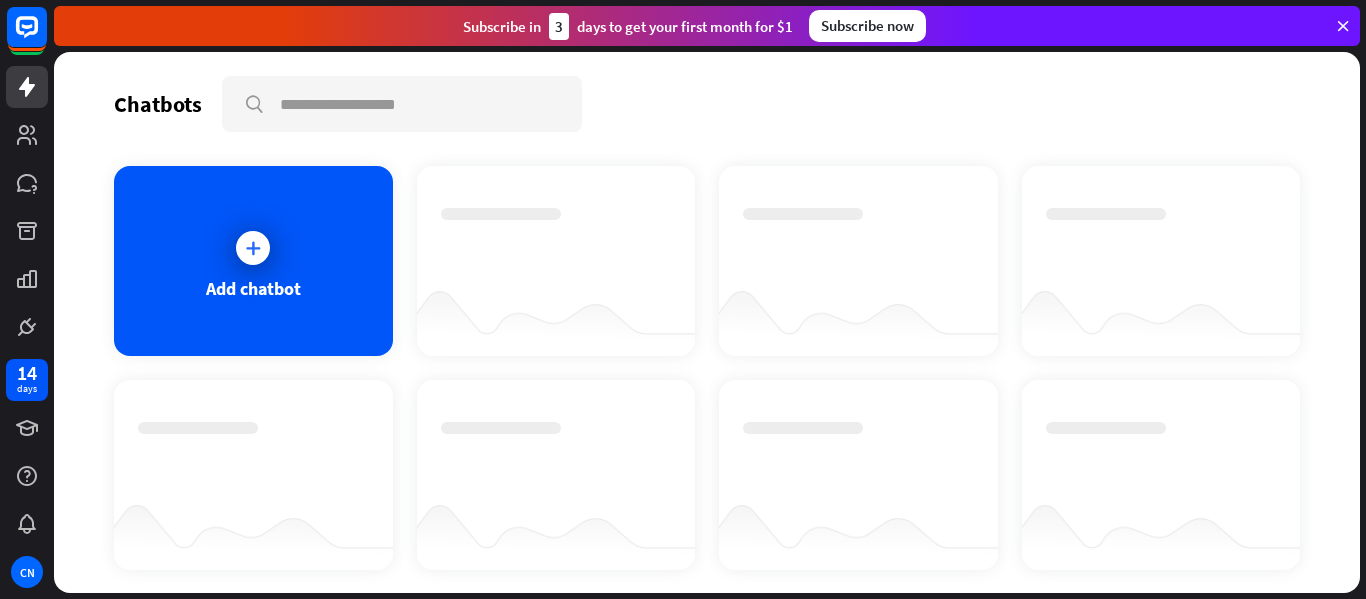 click at bounding box center [556, 316] 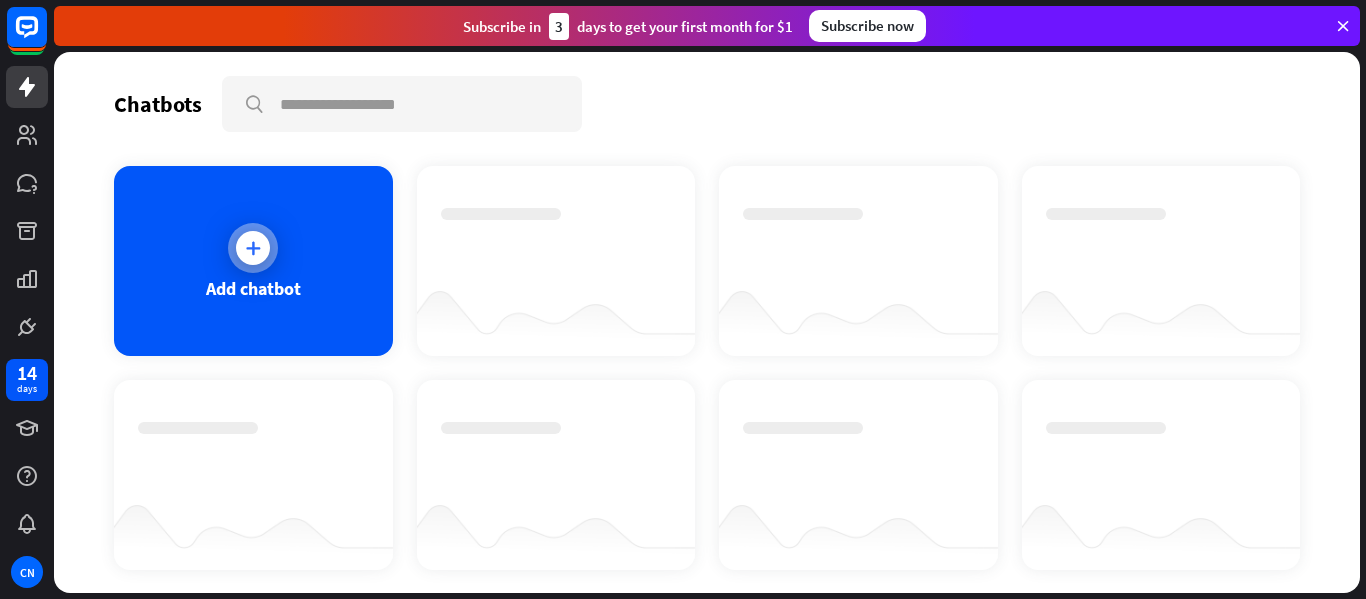 click on "Add chatbot" at bounding box center [253, 261] 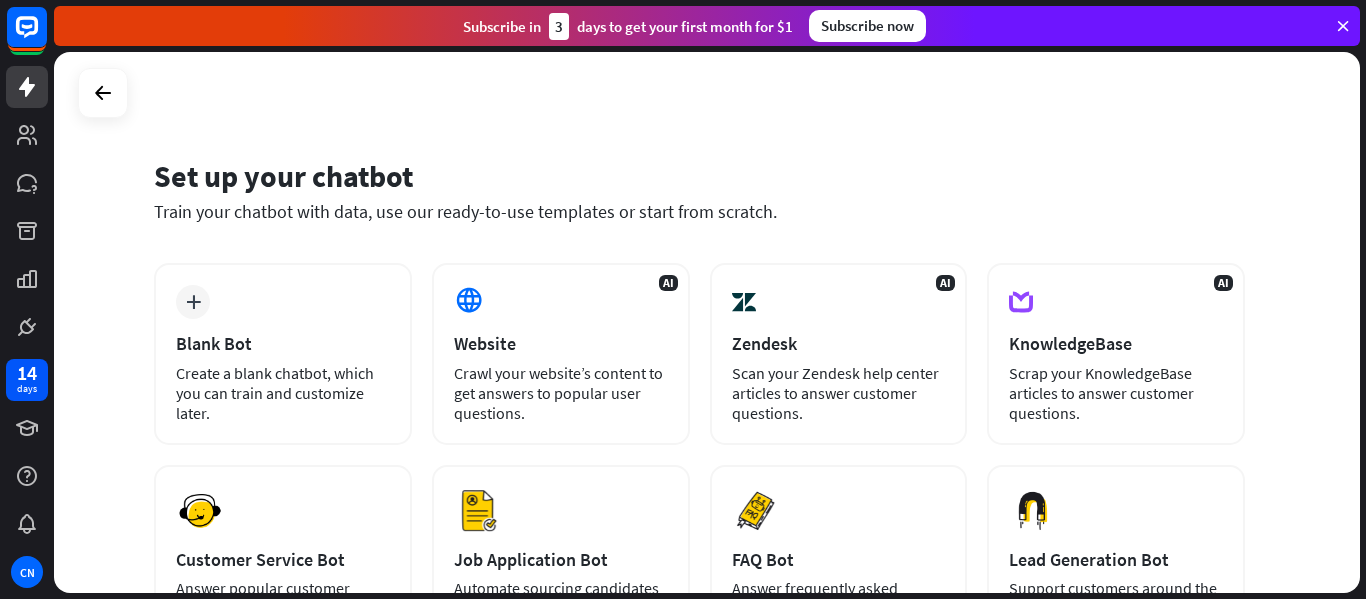 click on "Set up your chatbot
Train your chatbot with data, use our ready-to-use
templates or start from scratch.
plus   Blank Bot
Create a blank chatbot, which you can train and
customize later.
AI     Website
Crawl your website’s content to get answers to
popular user questions.
AI               Zendesk
Scan your Zendesk help center articles to answer
customer questions.
AI         KnowledgeBase
Scrap your KnowledgeBase articles to answer customer
questions.
Preview
Customer Service Bot" at bounding box center [710, 325] 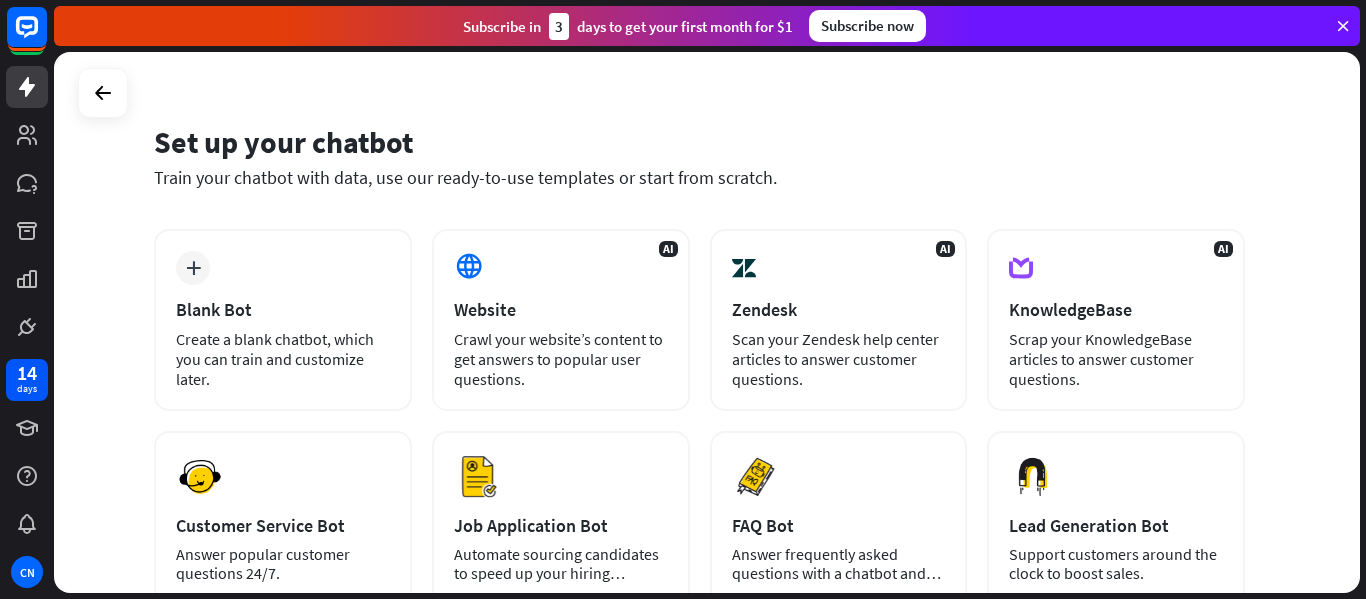 scroll, scrollTop: 0, scrollLeft: 0, axis: both 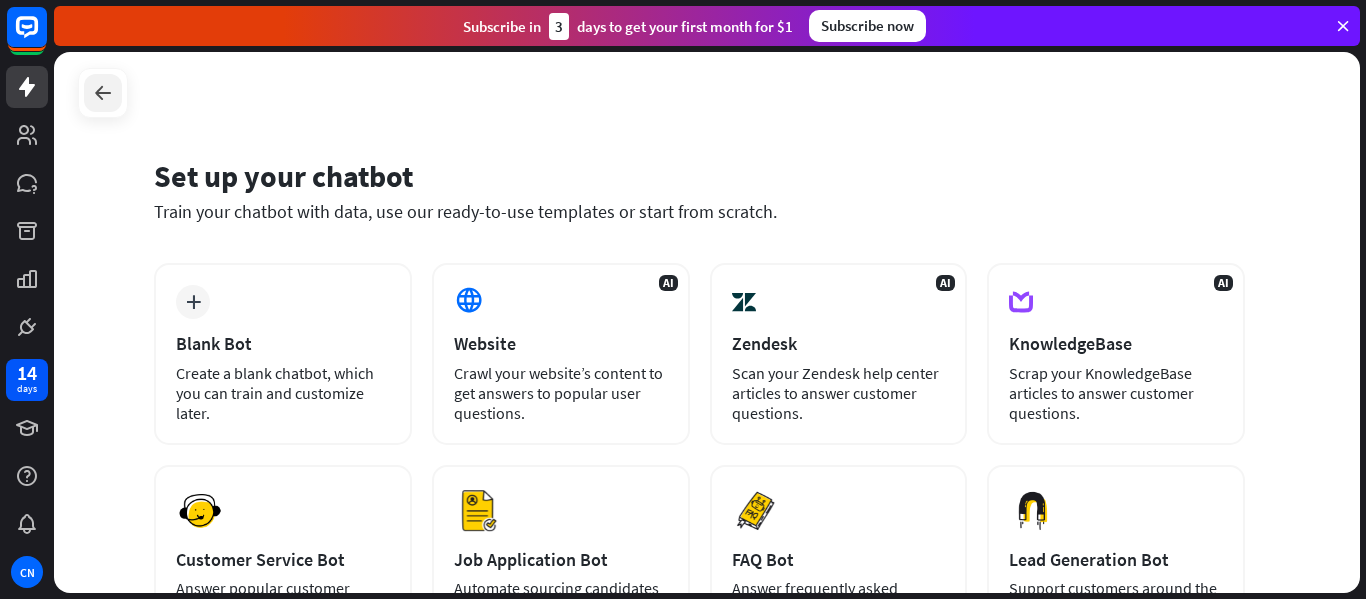 click at bounding box center (103, 93) 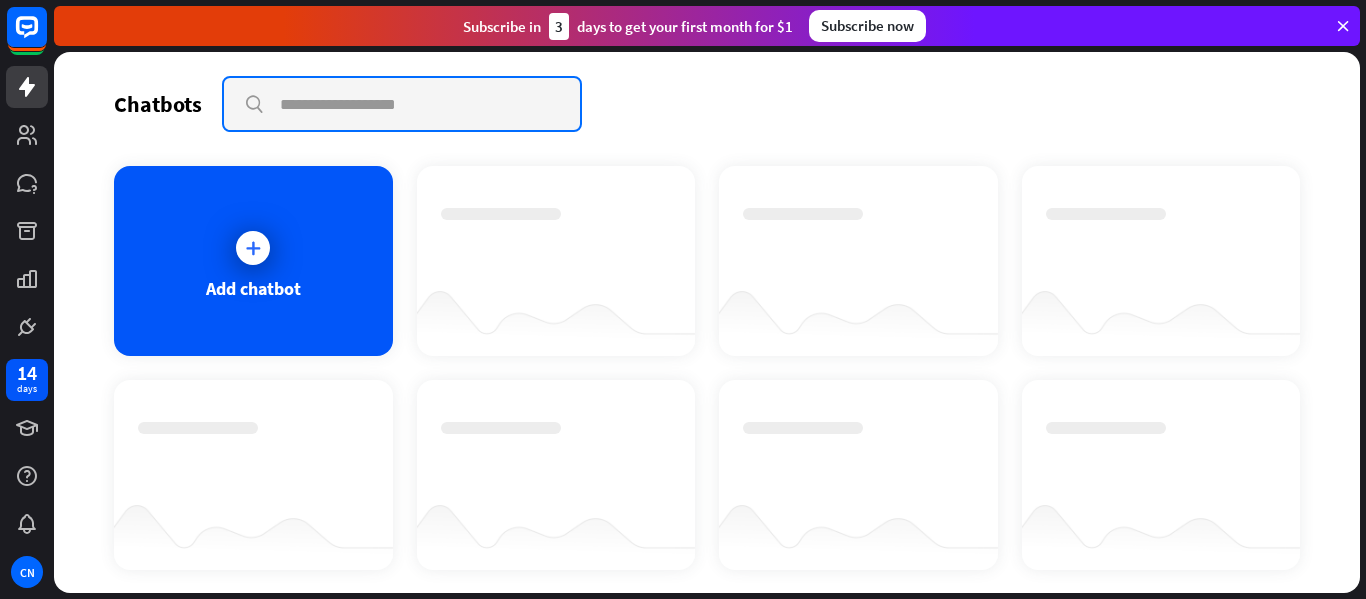 click at bounding box center [402, 104] 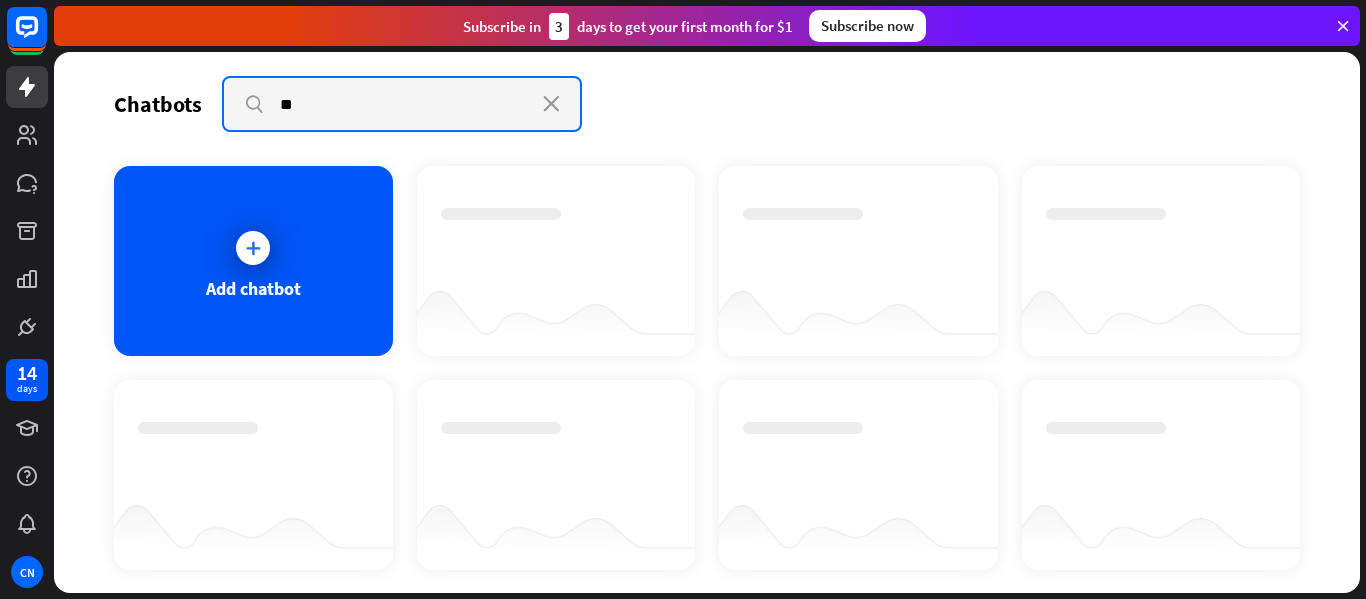type on "*" 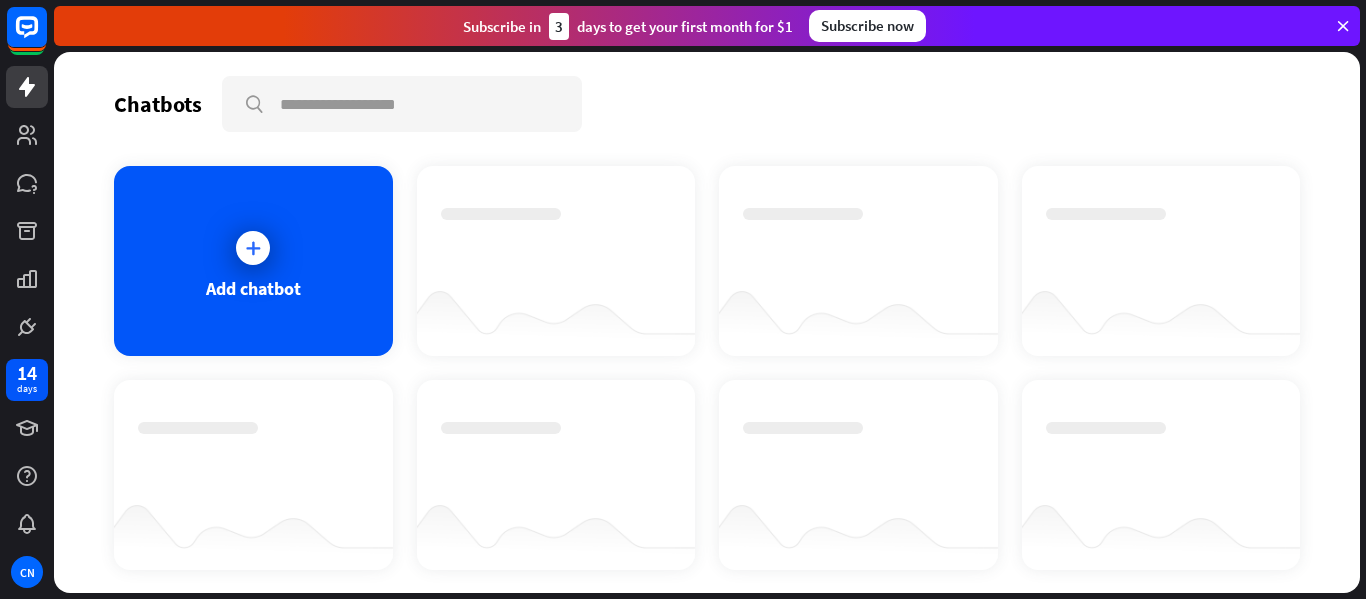 click at bounding box center (253, 457) 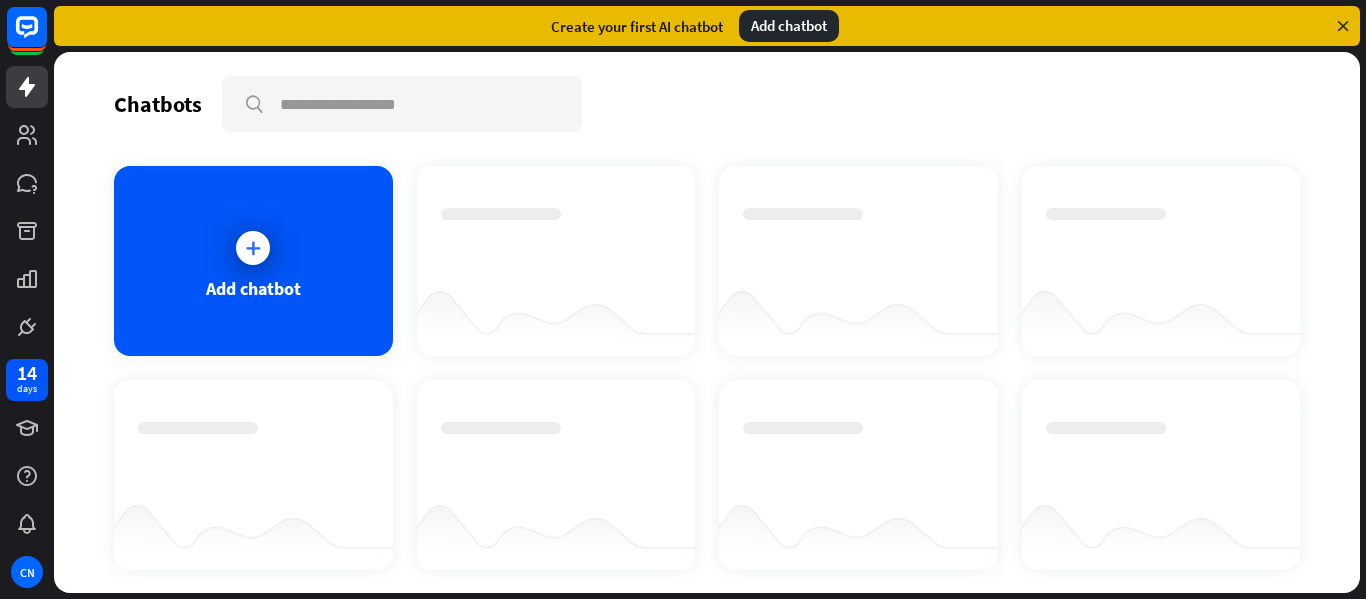 click on "Chatbots   search         Add chatbot                   Get started
How to start building your chatbots
Watch
Learn the basics of ChatBot within minutes
Start lesson
Help Center
Visit our Help Center to learn more about ChatBot
setup.
Explore" at bounding box center (707, 322) 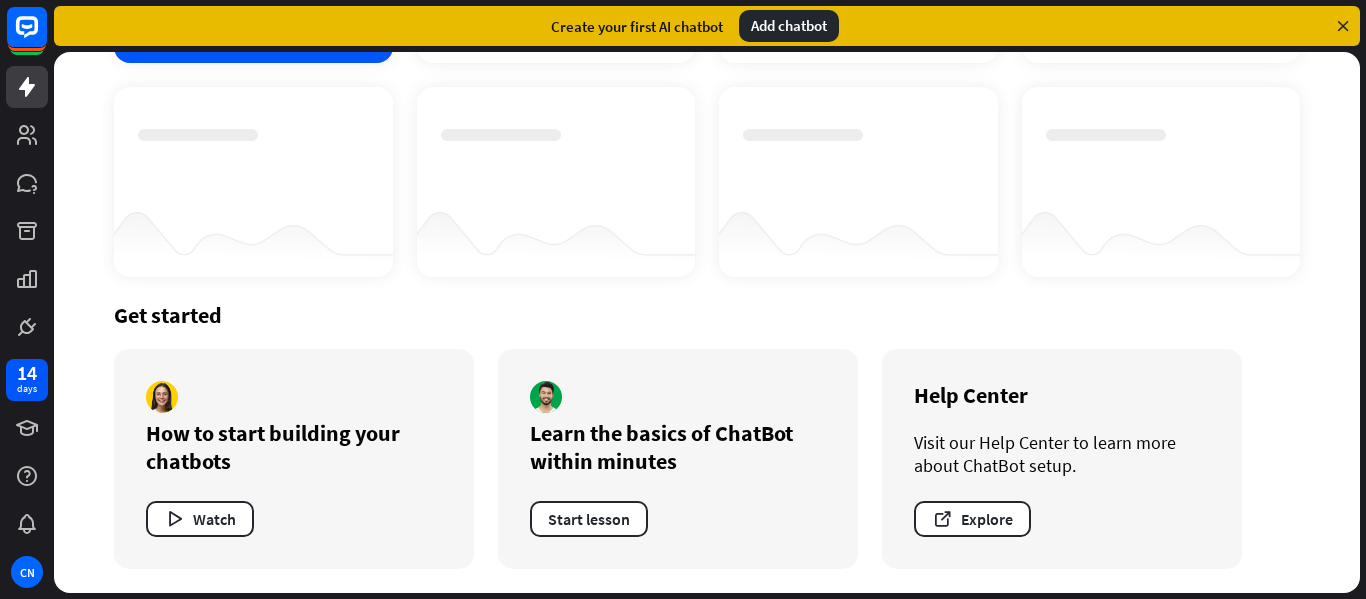 click at bounding box center [1343, 26] 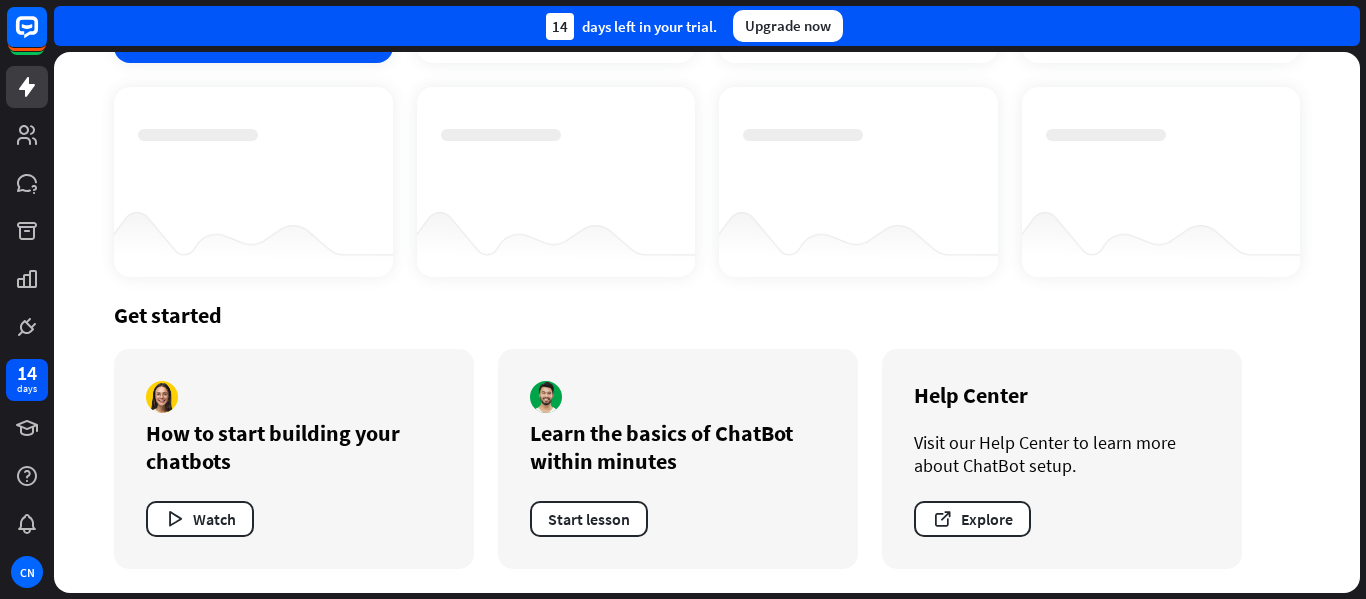 click on "14 days left in your trial. Upgrade now" at bounding box center [707, 26] 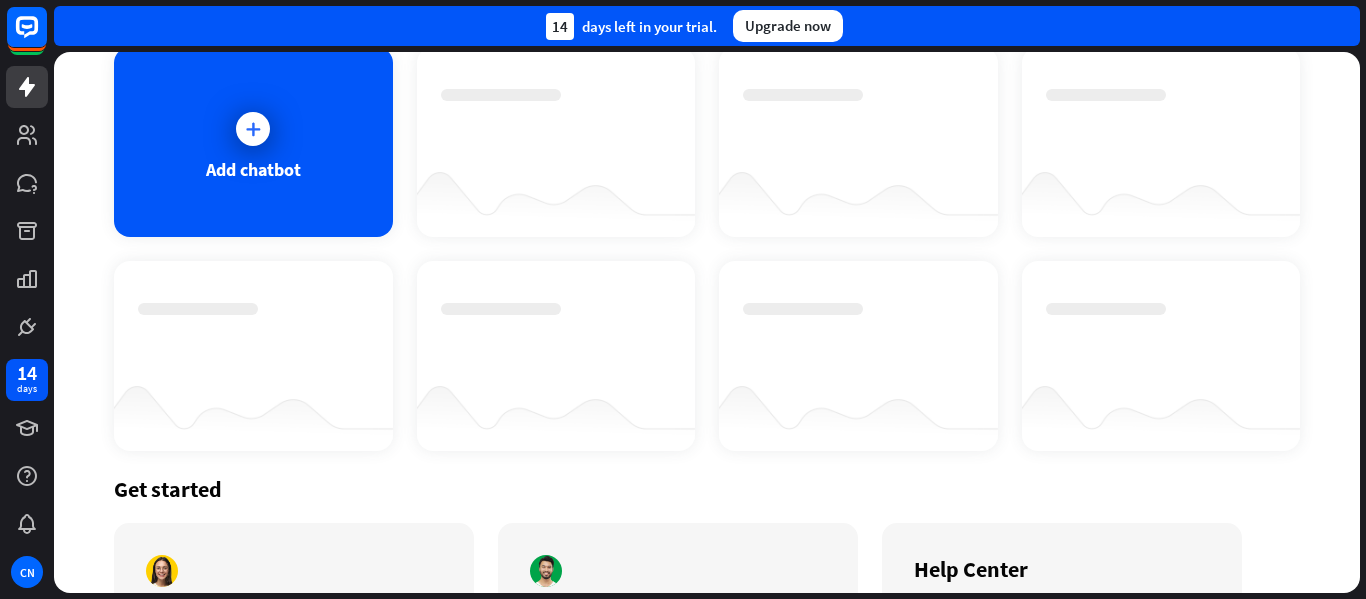 scroll, scrollTop: 0, scrollLeft: 0, axis: both 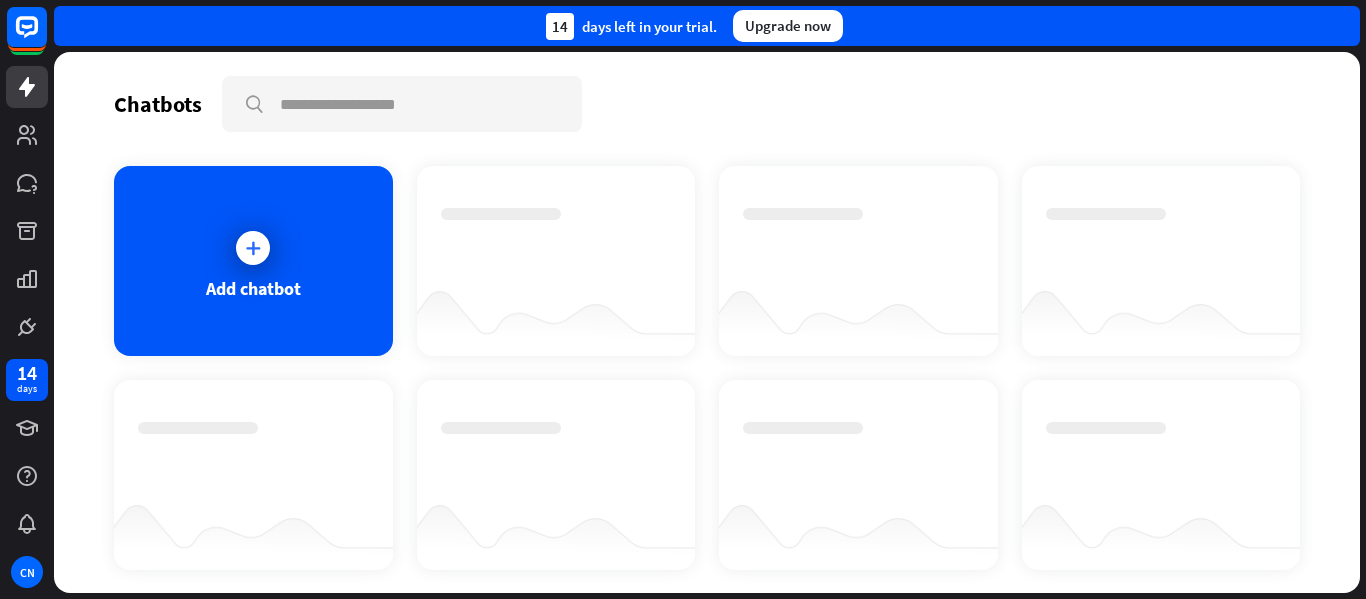 click at bounding box center [858, 316] 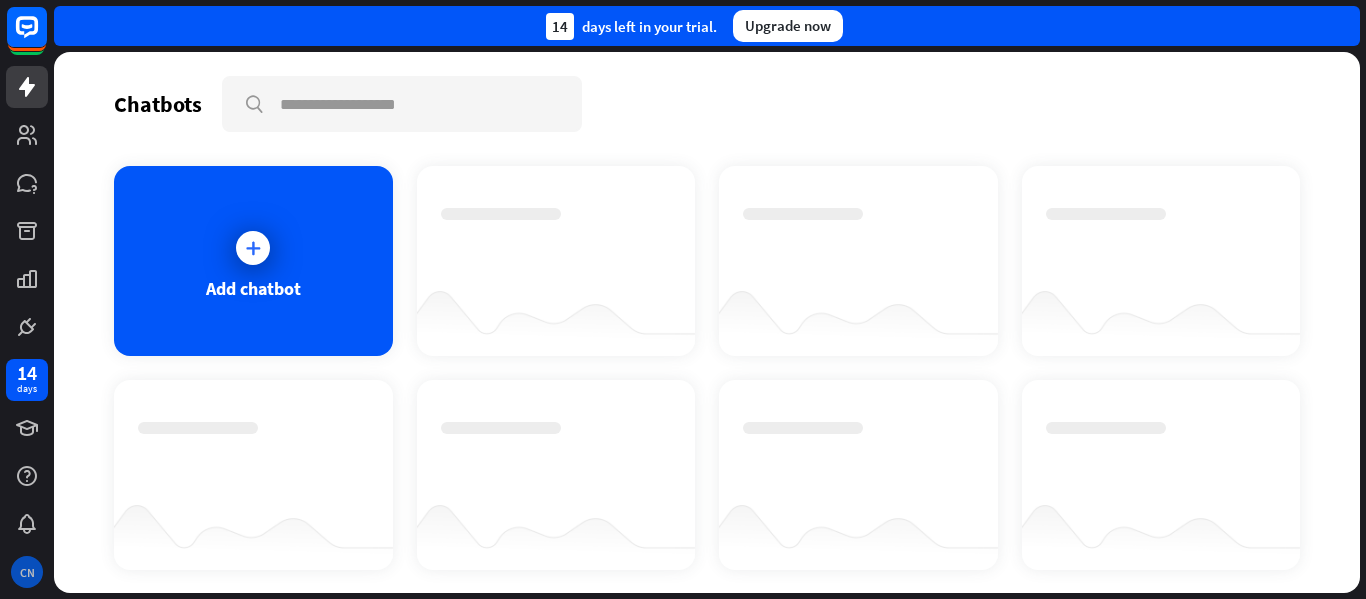 click on "CN" at bounding box center [27, 572] 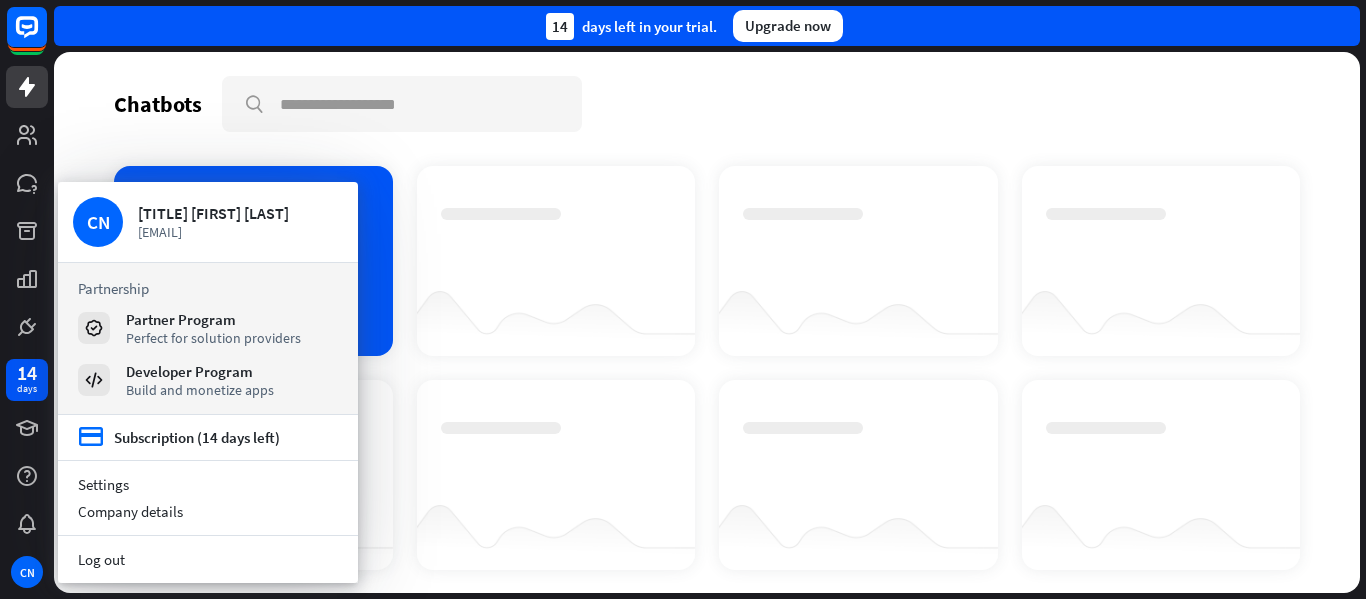 click at bounding box center (556, 316) 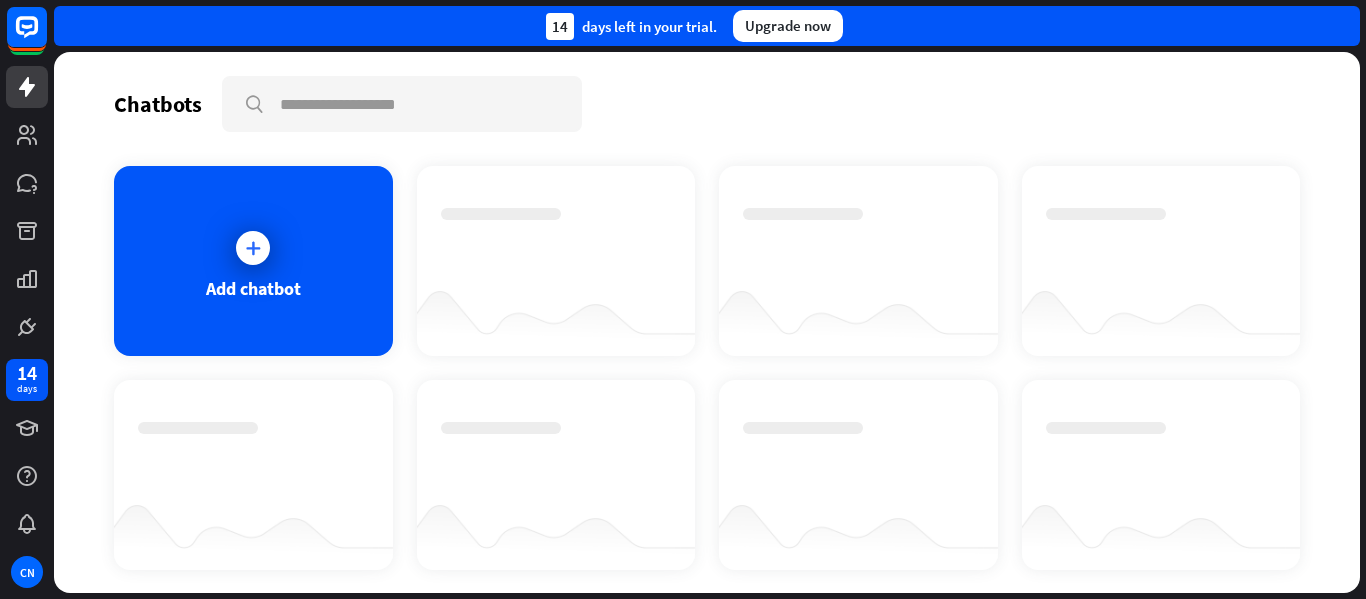 click at bounding box center [556, 316] 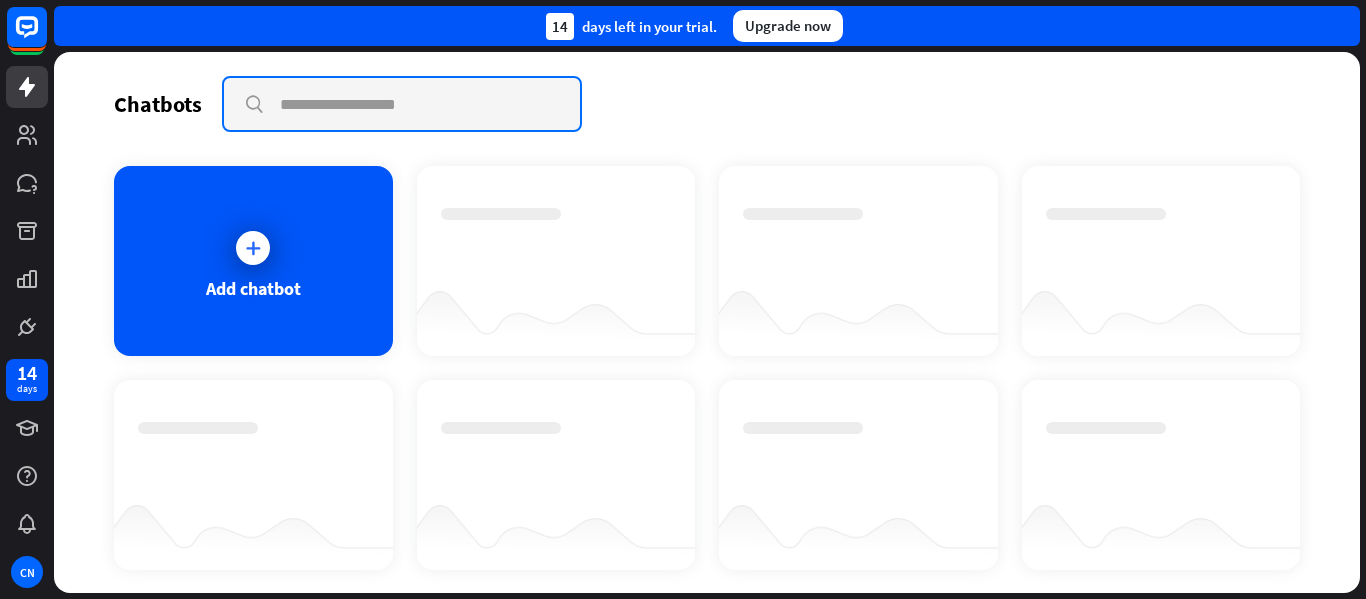 click at bounding box center (402, 104) 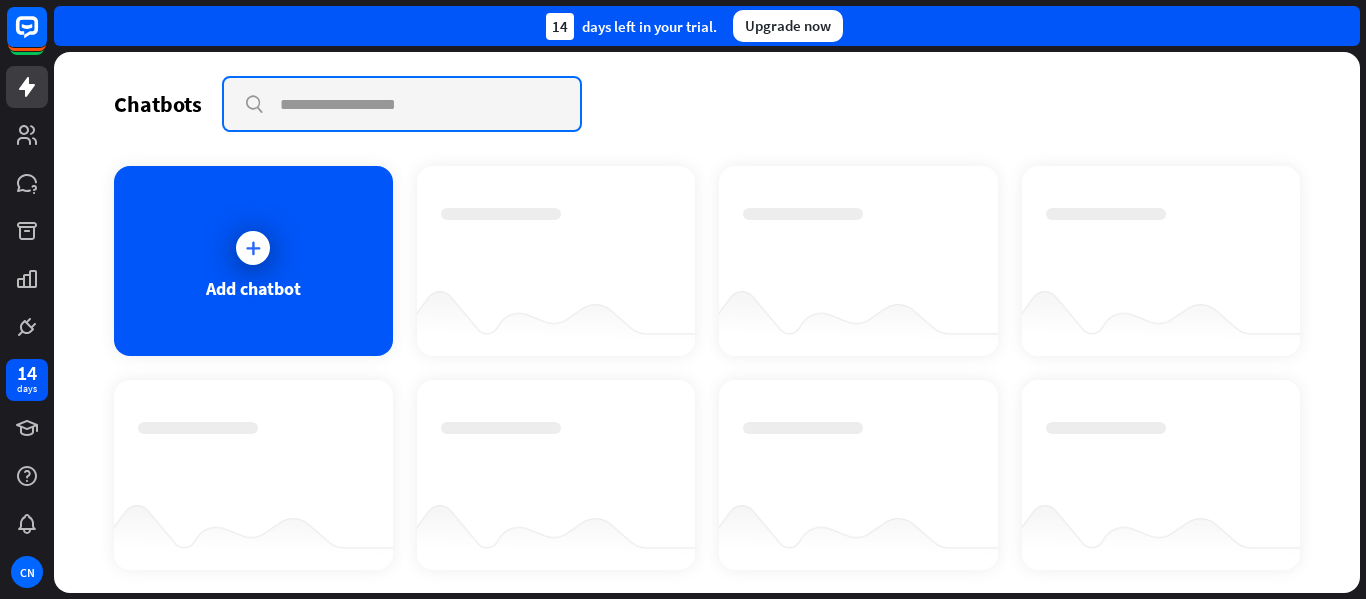 click at bounding box center [402, 104] 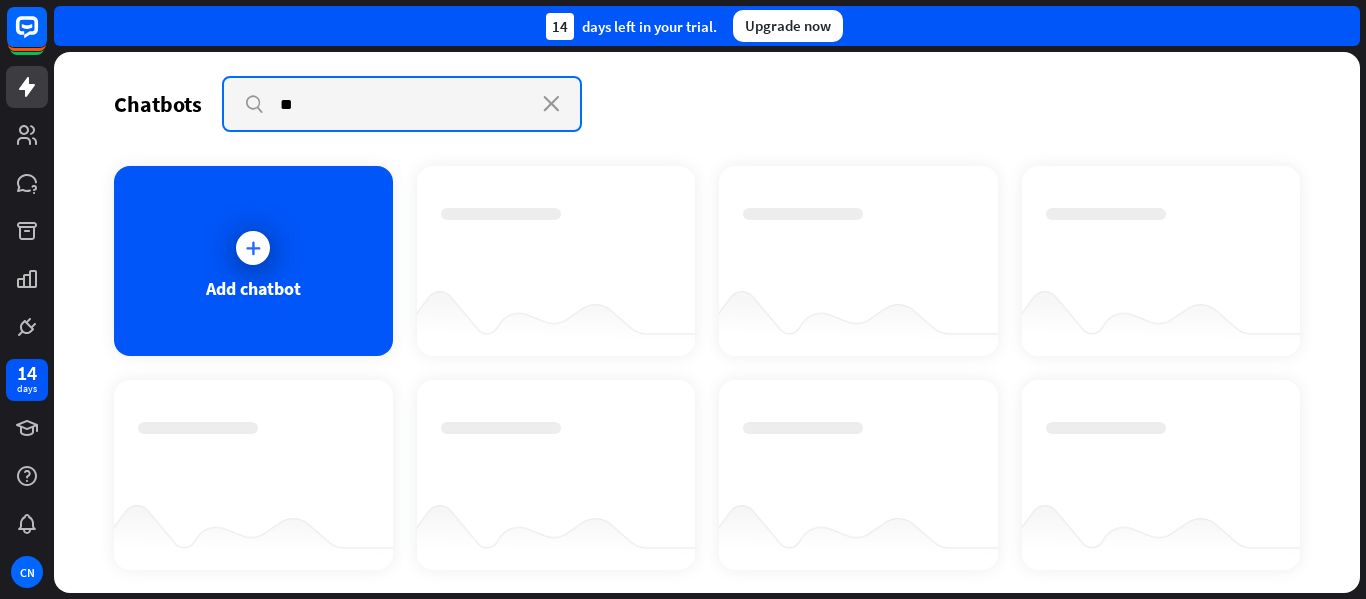 type on "*" 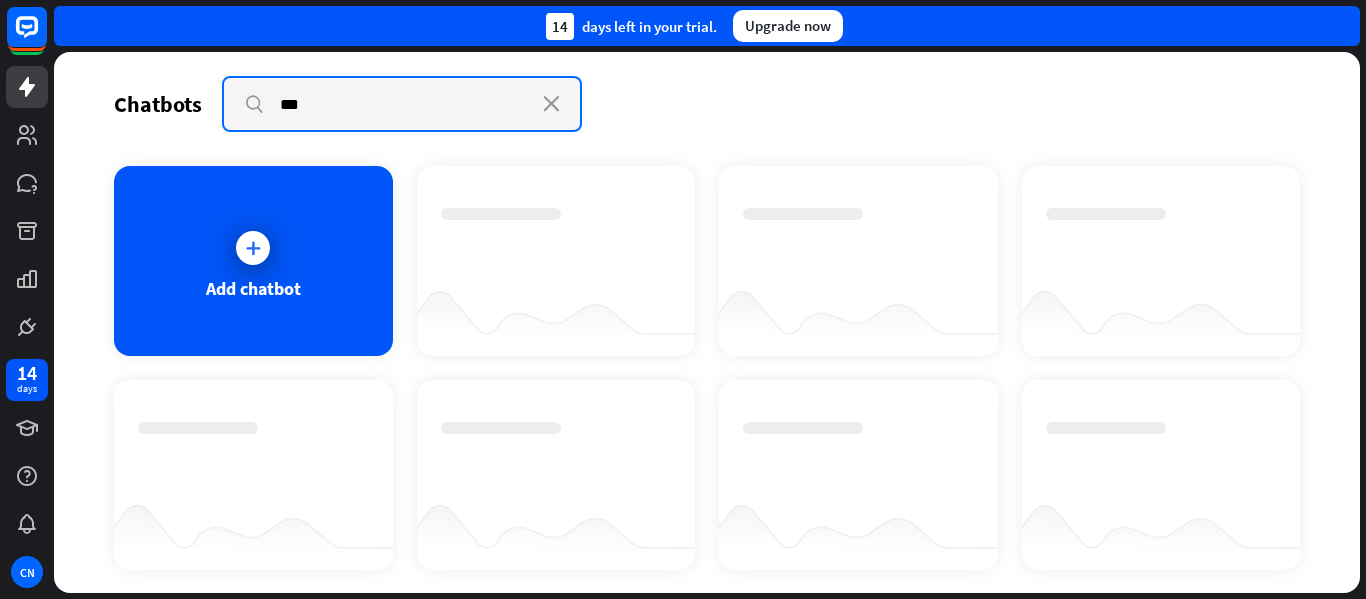 type on "***" 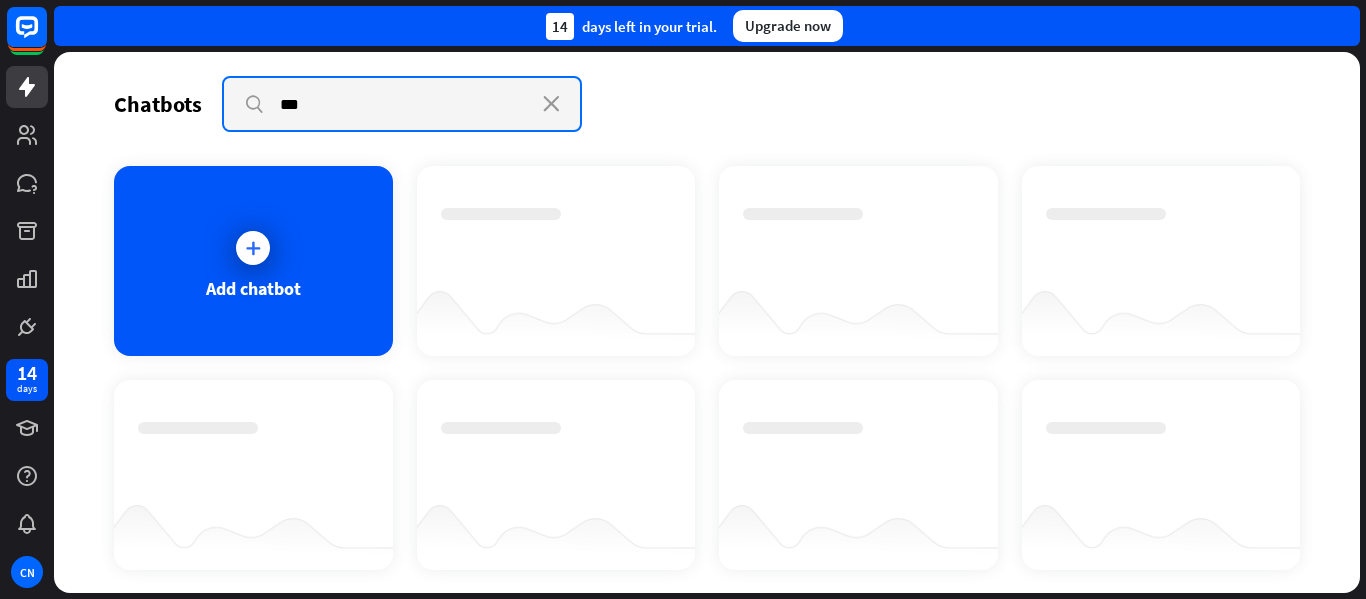 click on "***" at bounding box center [402, 104] 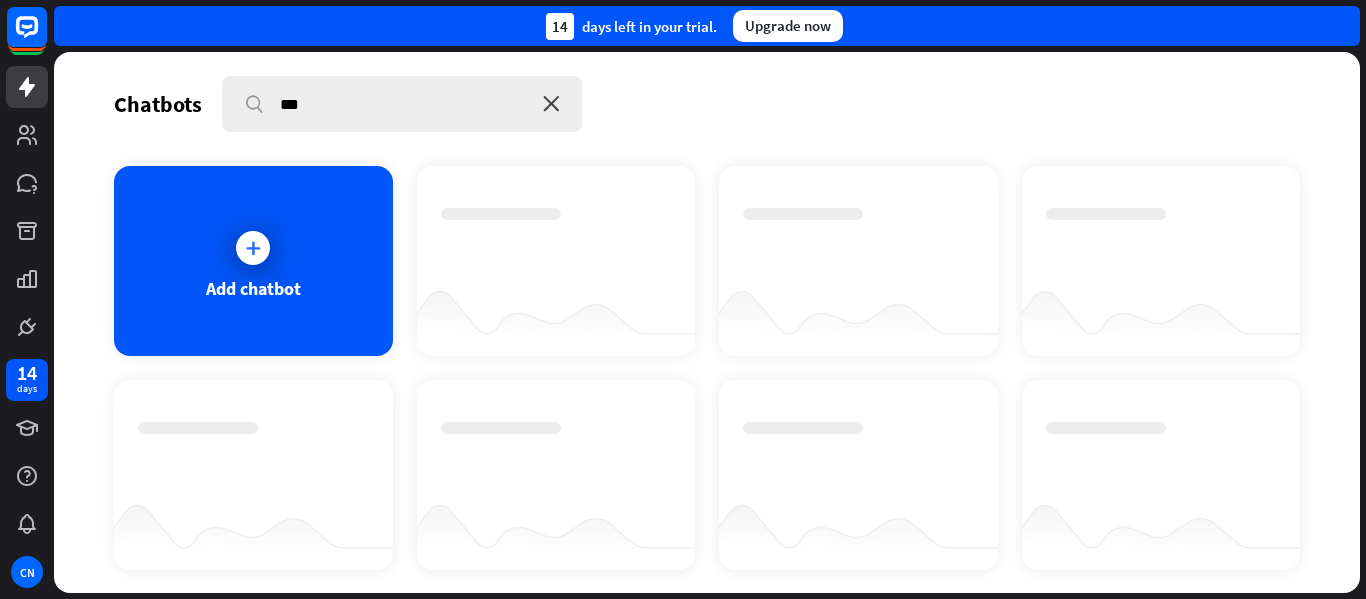 click on "close" at bounding box center [551, 104] 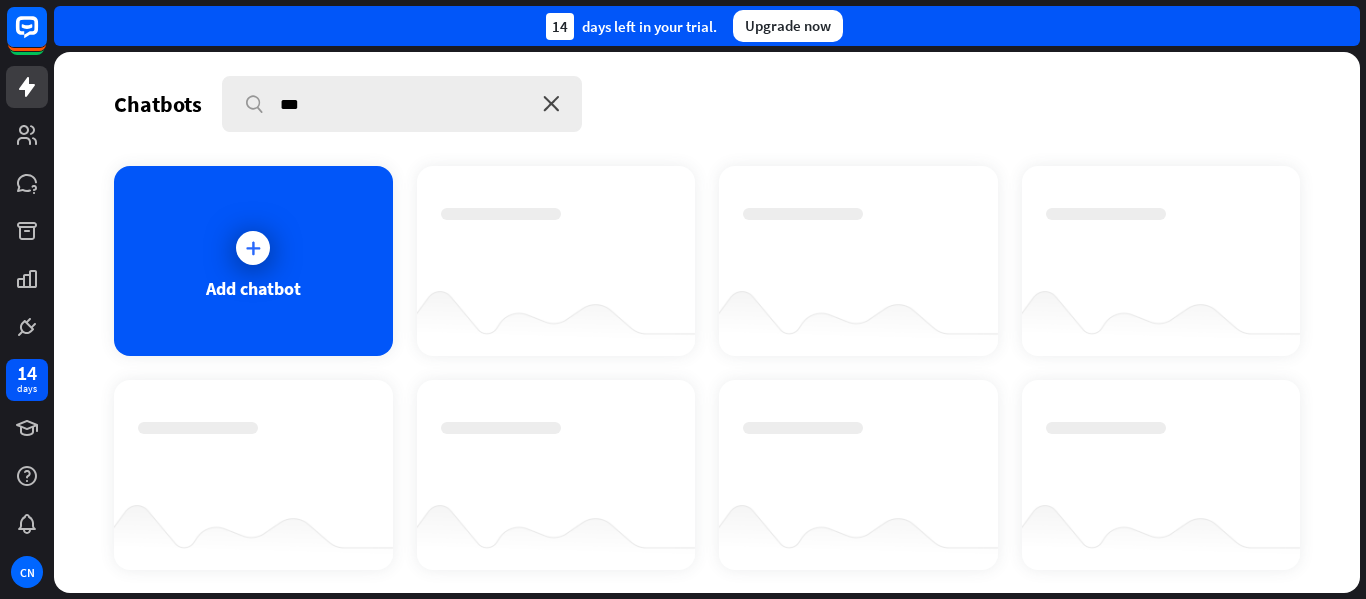 type 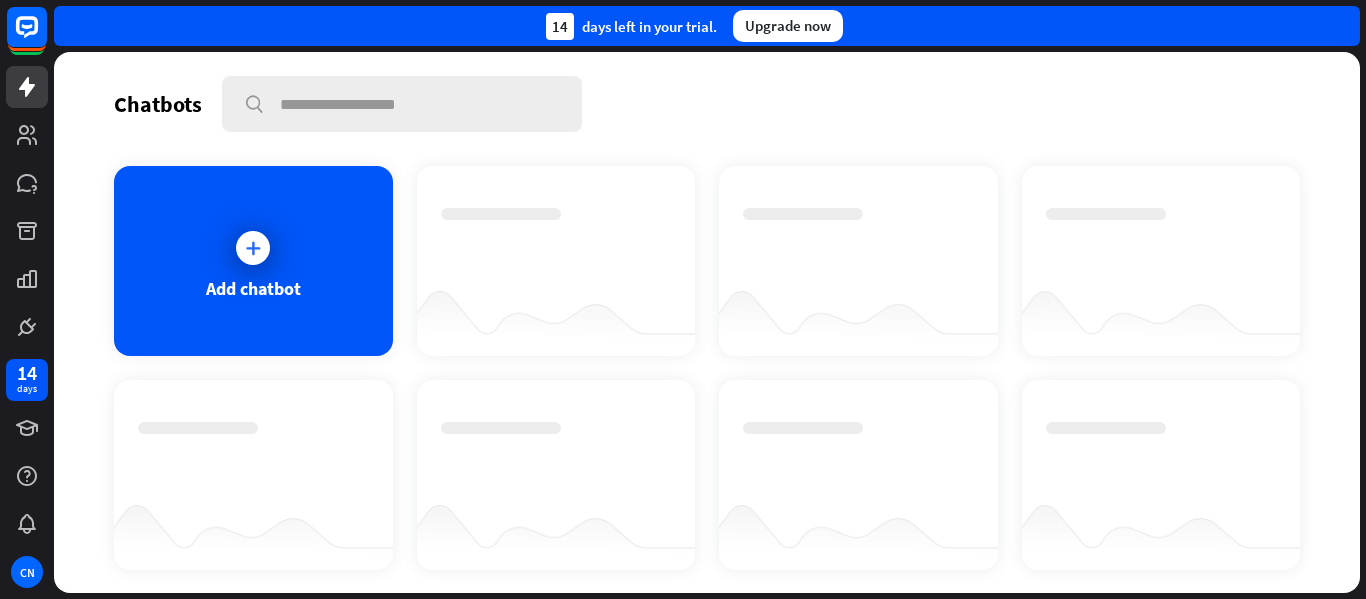 click at bounding box center (556, 243) 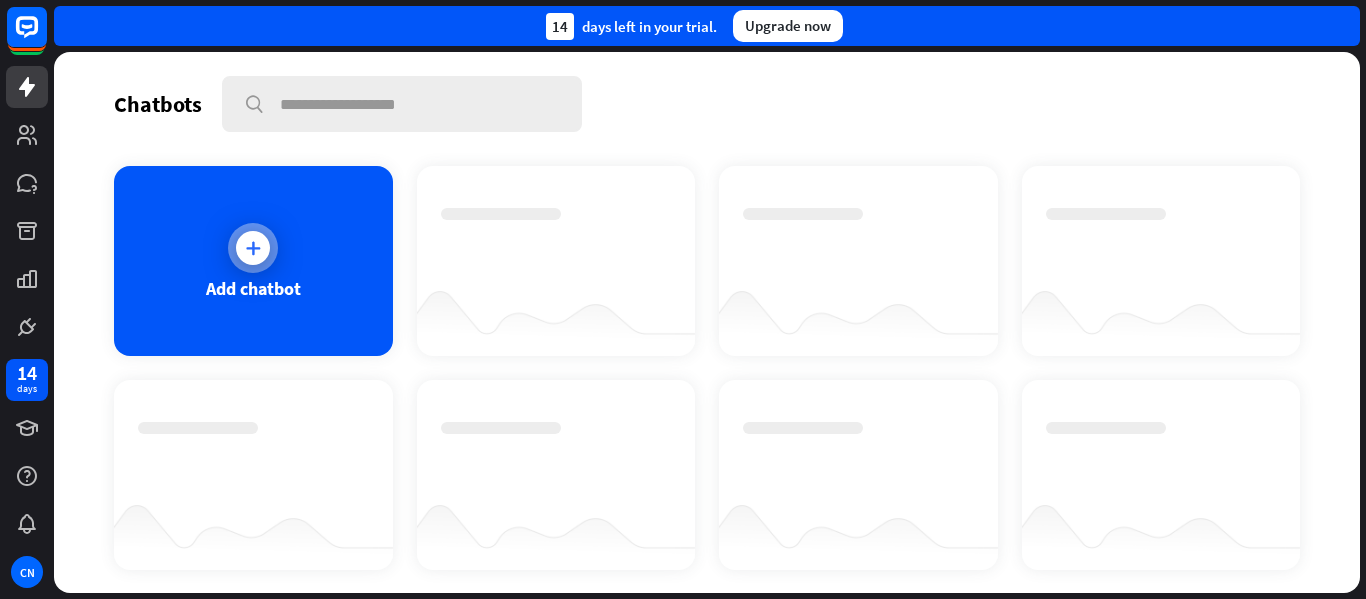 click on "Add chatbot" at bounding box center [253, 261] 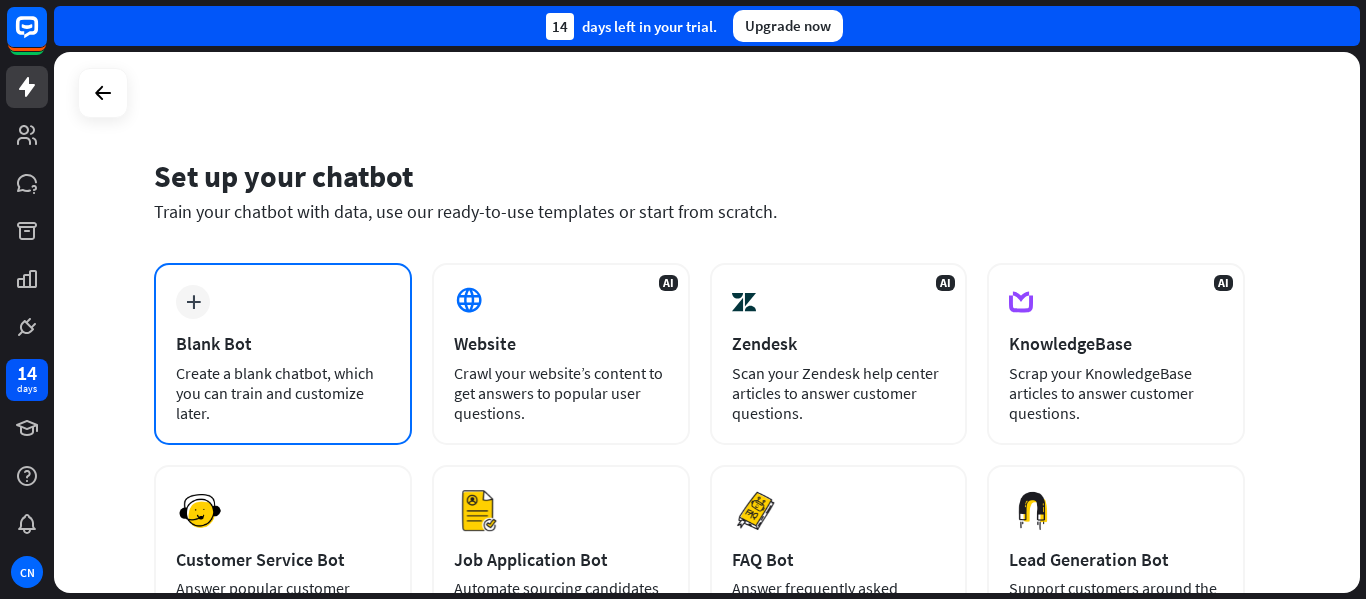 click on "plus   Blank Bot
Create a blank chatbot, which you can train and
customize later." at bounding box center [283, 354] 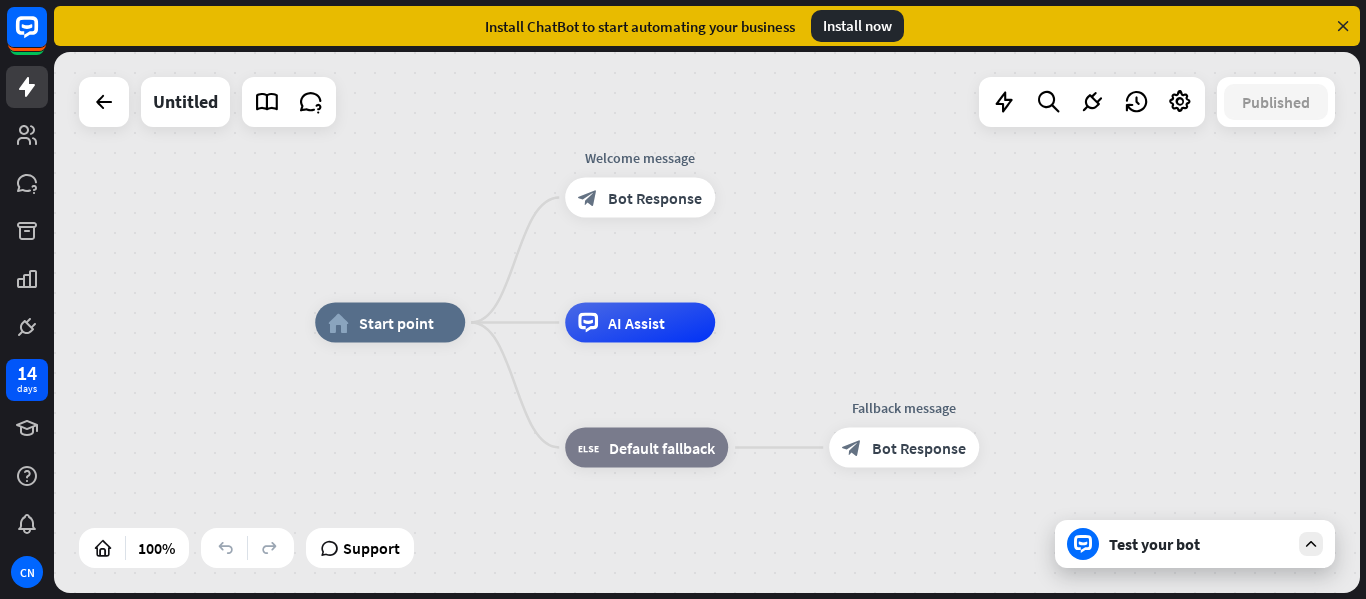 click on "Test your bot" at bounding box center (1199, 544) 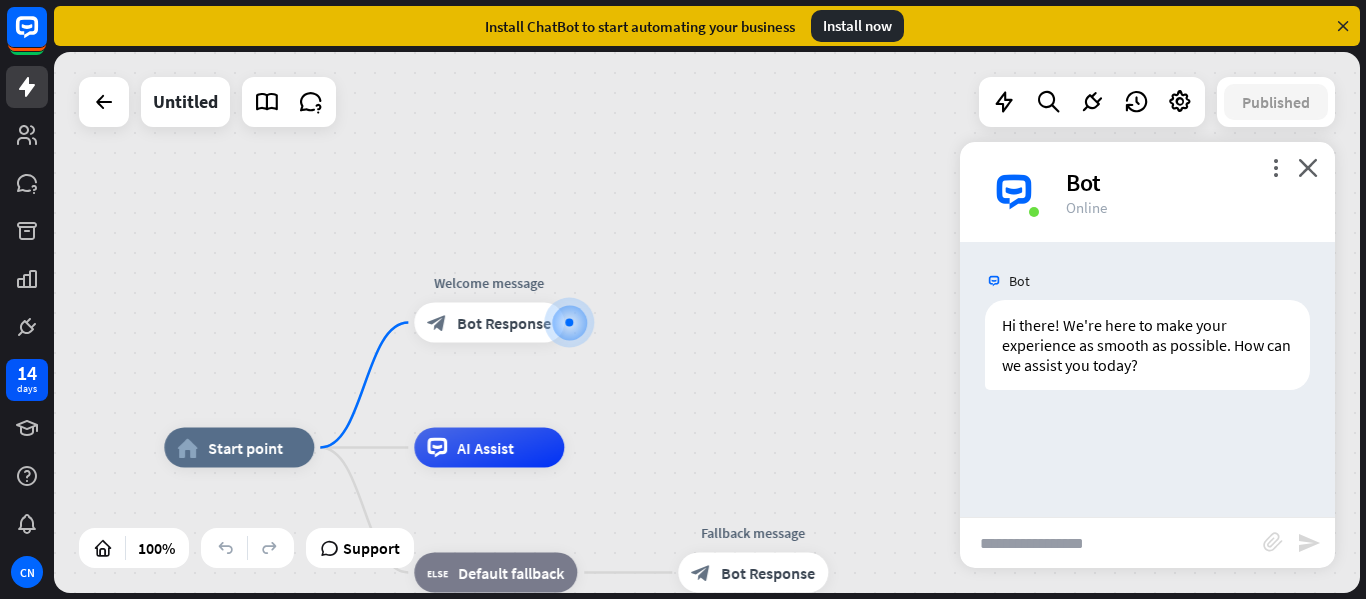 click at bounding box center [1111, 543] 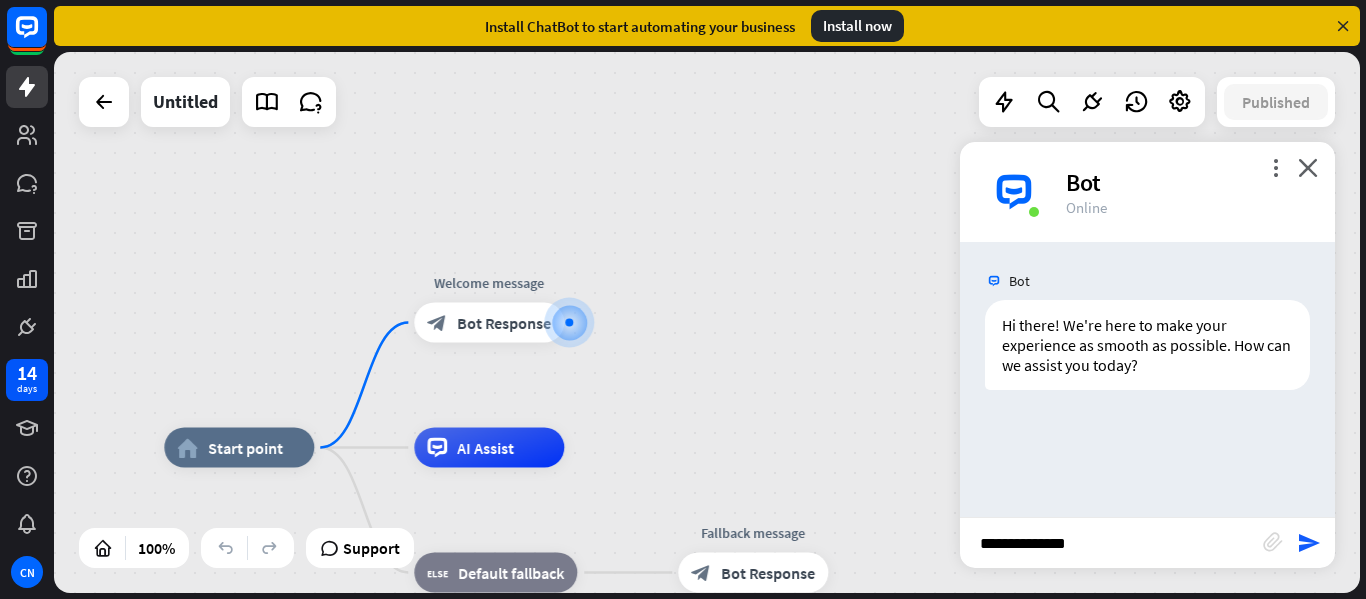 type on "**********" 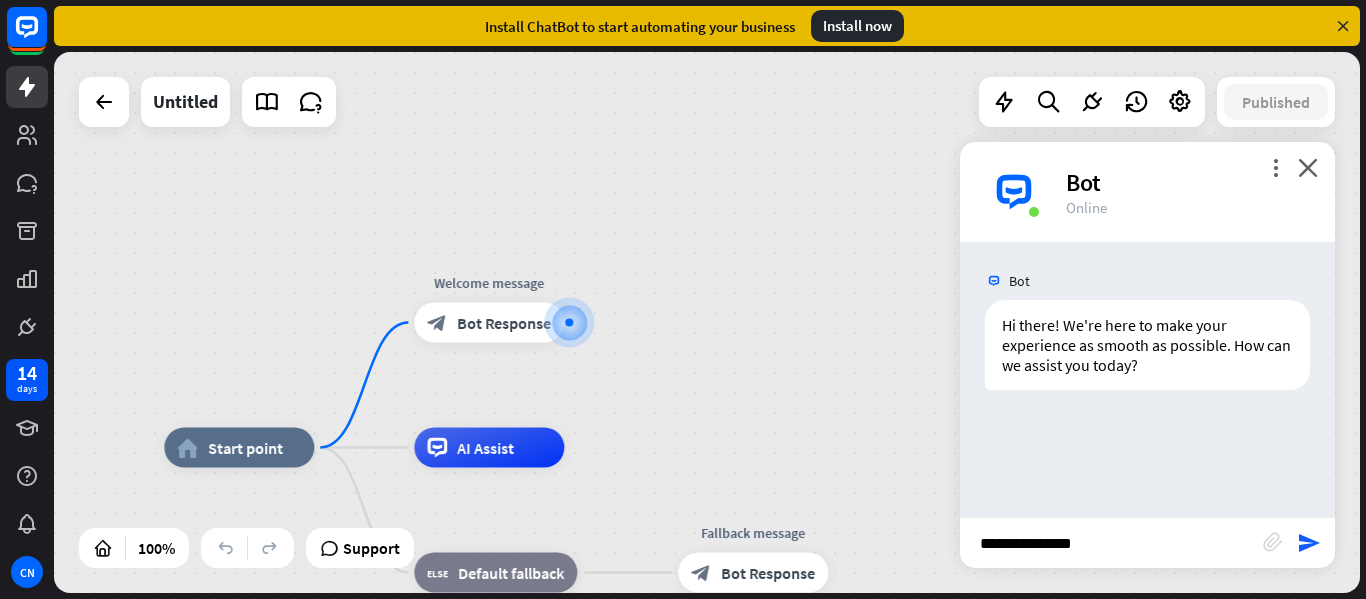 type 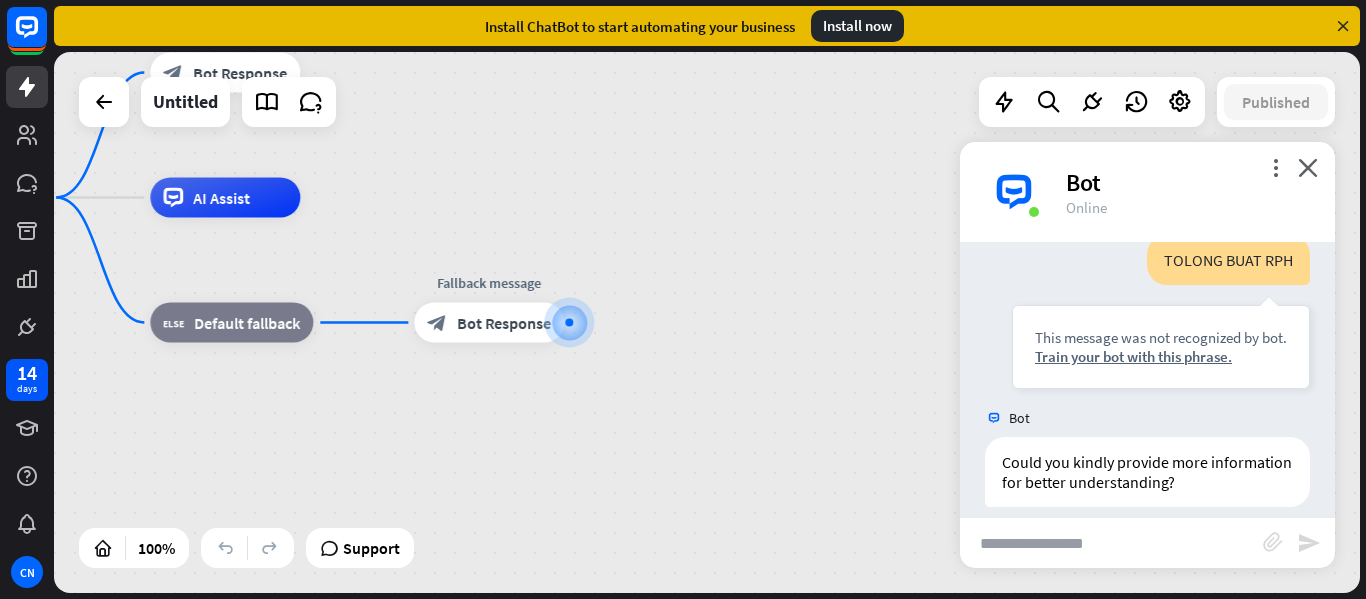 scroll, scrollTop: 223, scrollLeft: 0, axis: vertical 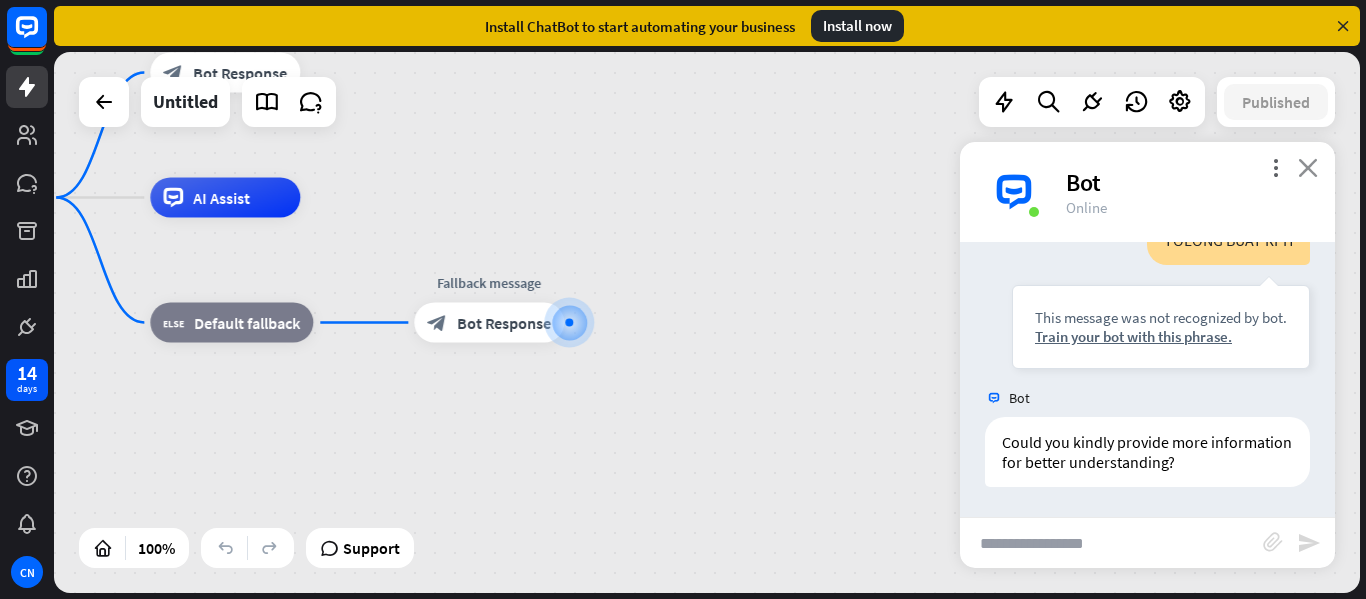 click on "close" at bounding box center [1308, 167] 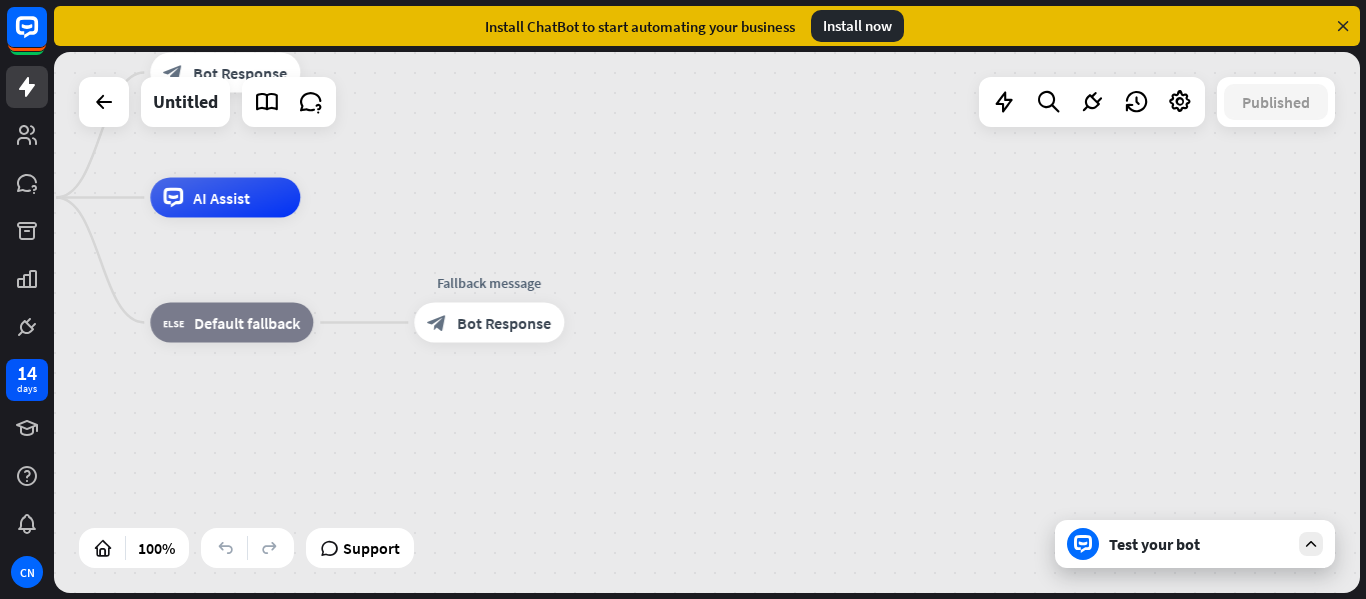 click on "Test your bot" at bounding box center (1199, 544) 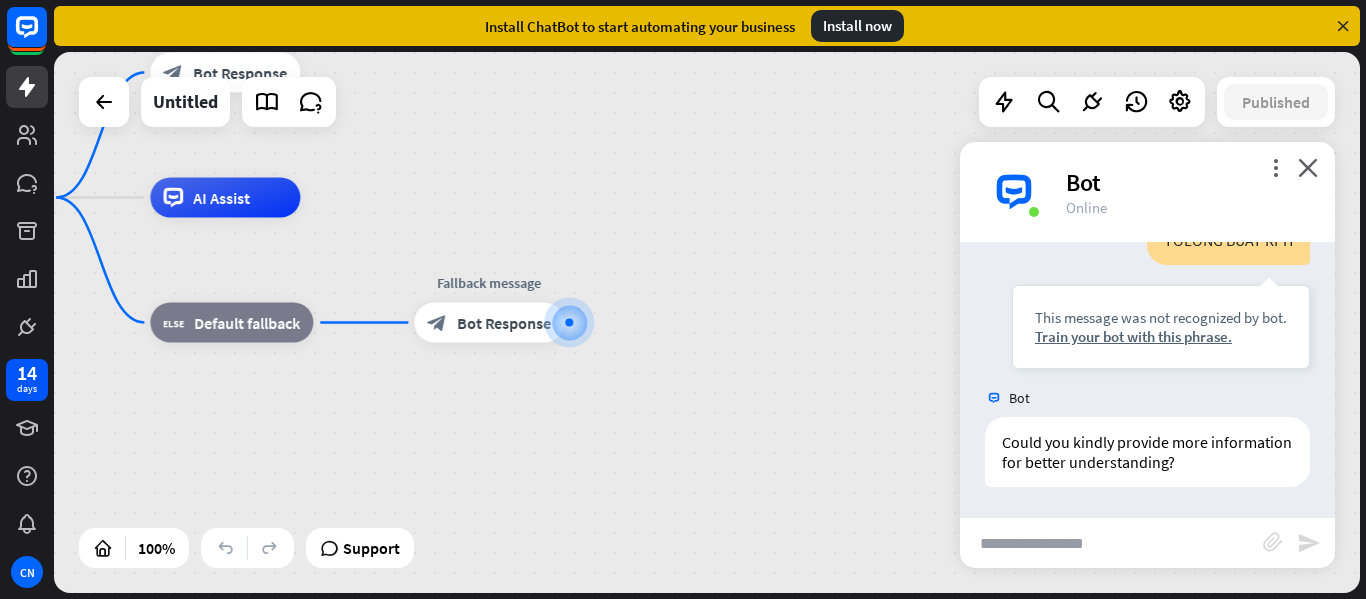 click at bounding box center [1111, 543] 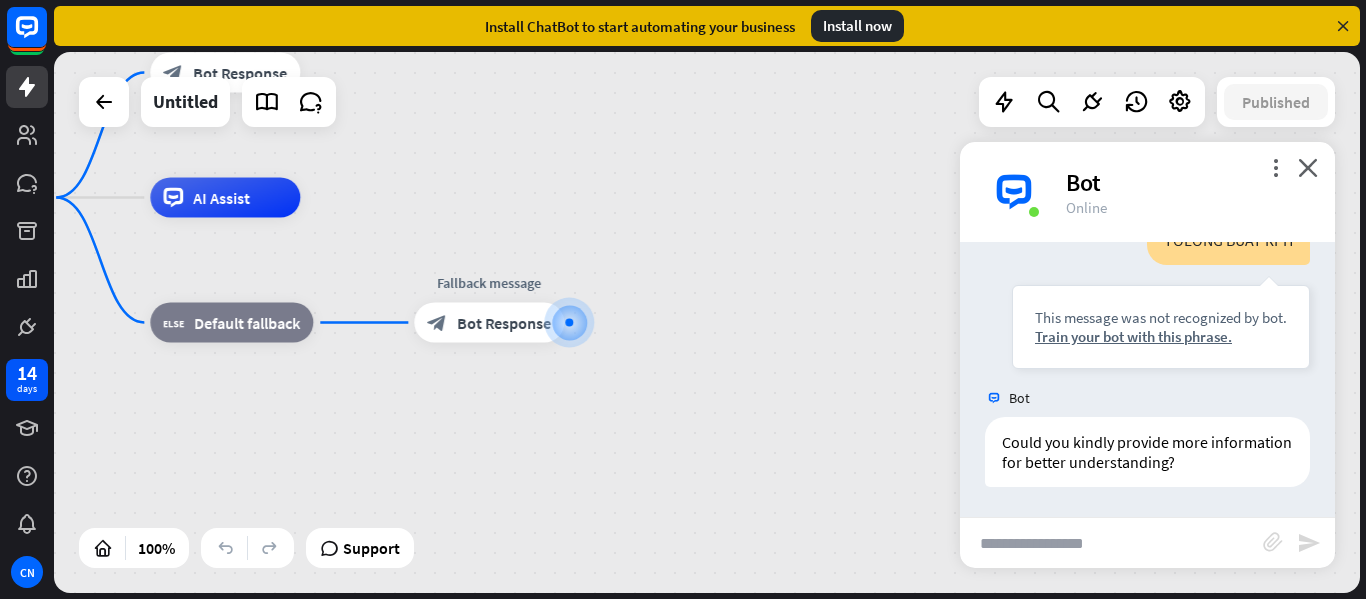 click at bounding box center [1111, 543] 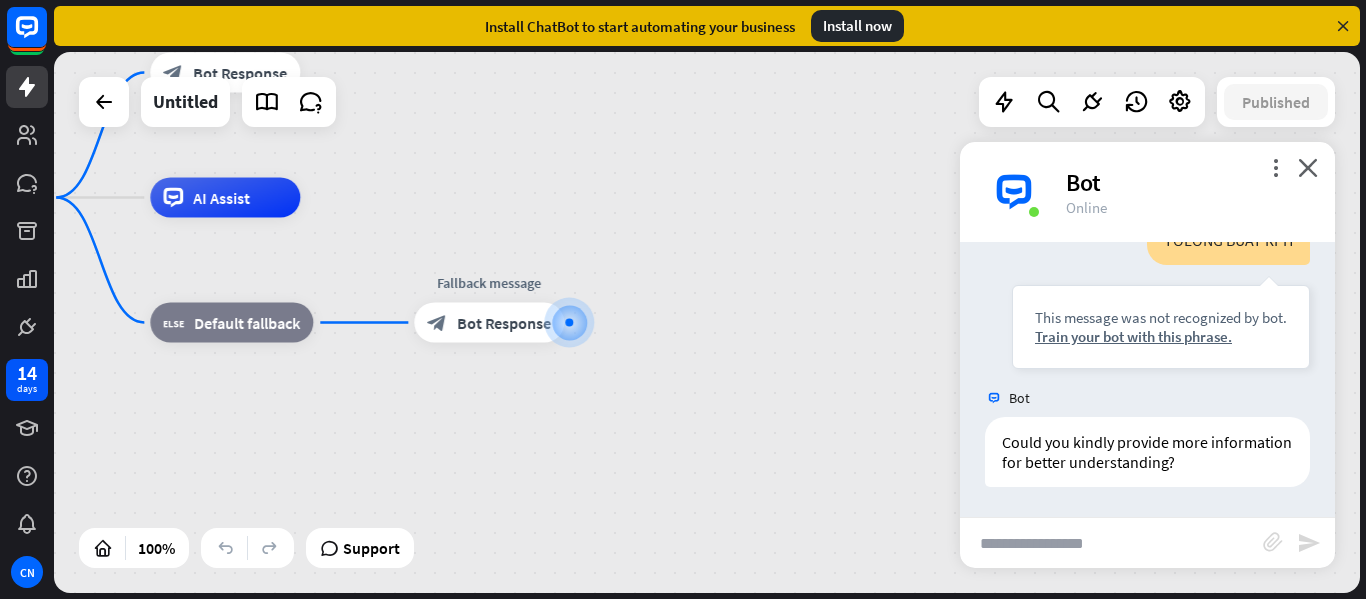 click at bounding box center (1111, 543) 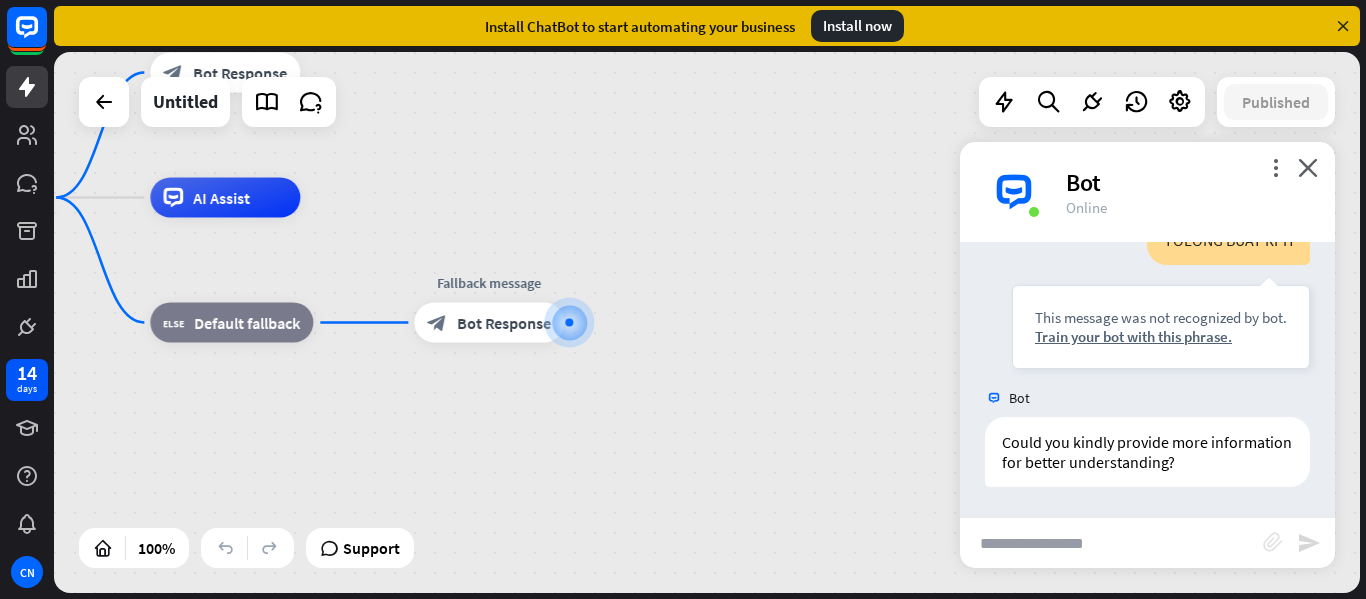 click on "block_attachment" at bounding box center [1273, 542] 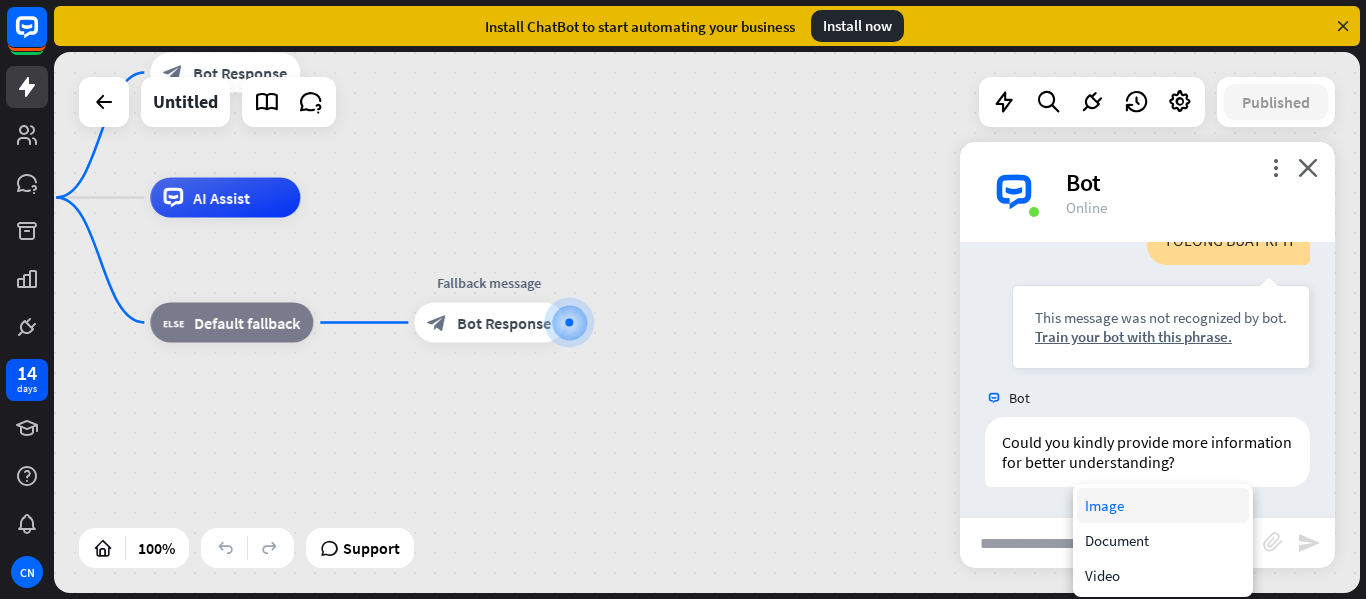 click on "Image" at bounding box center (1163, 505) 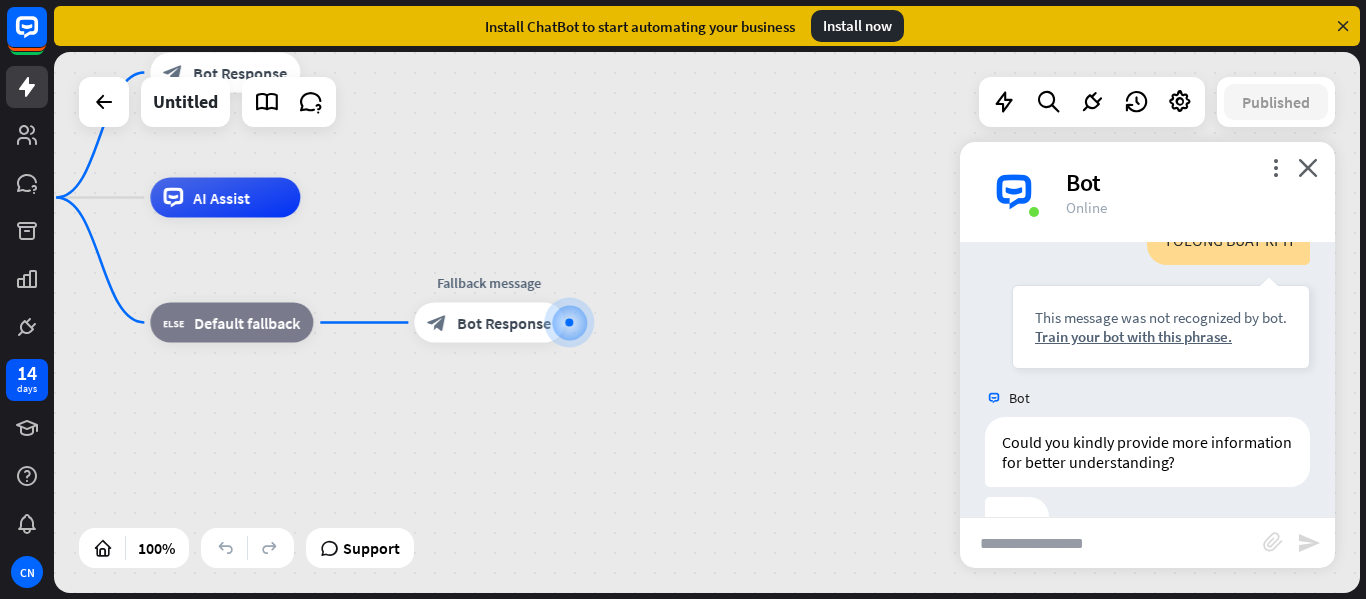 scroll, scrollTop: 223, scrollLeft: 0, axis: vertical 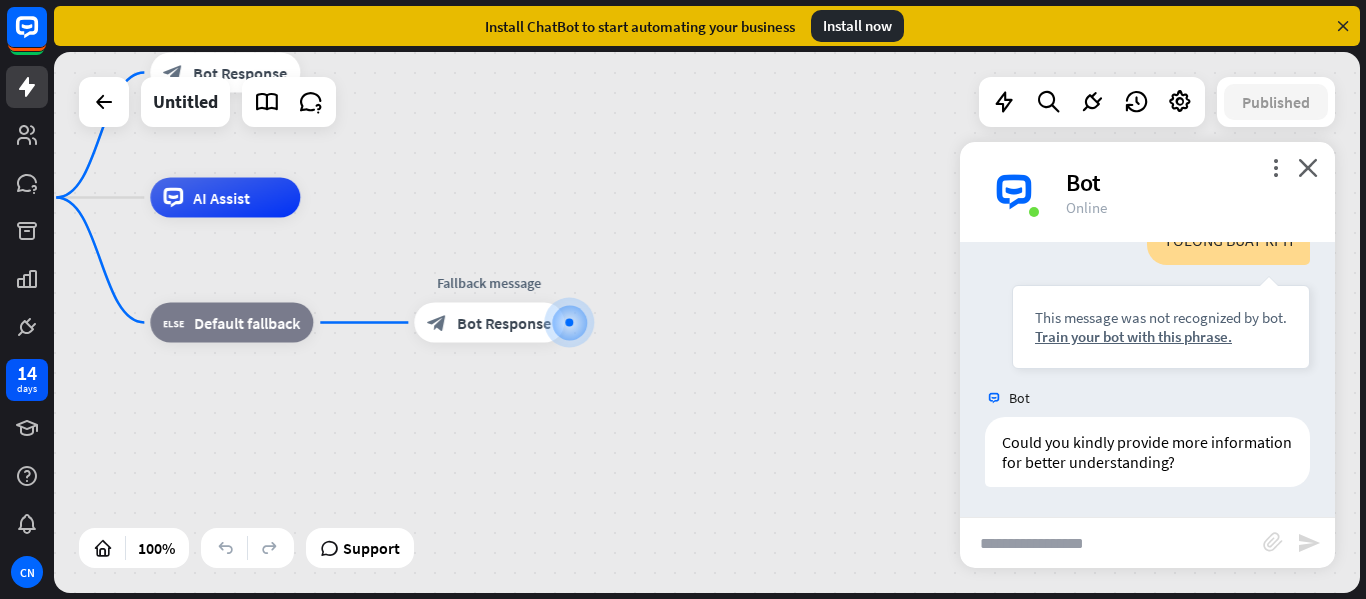 click at bounding box center [1111, 543] 